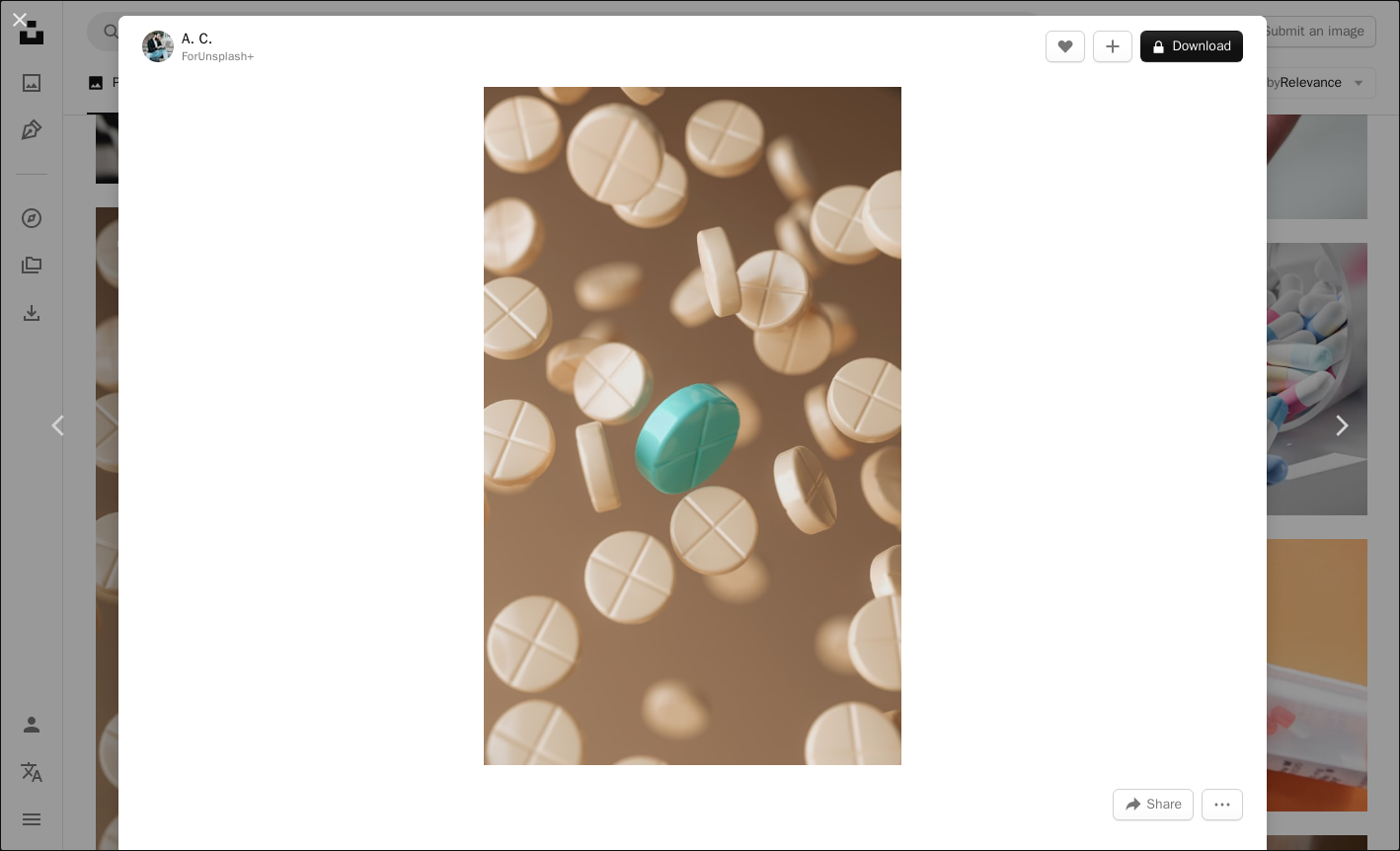 scroll, scrollTop: 1400, scrollLeft: 0, axis: vertical 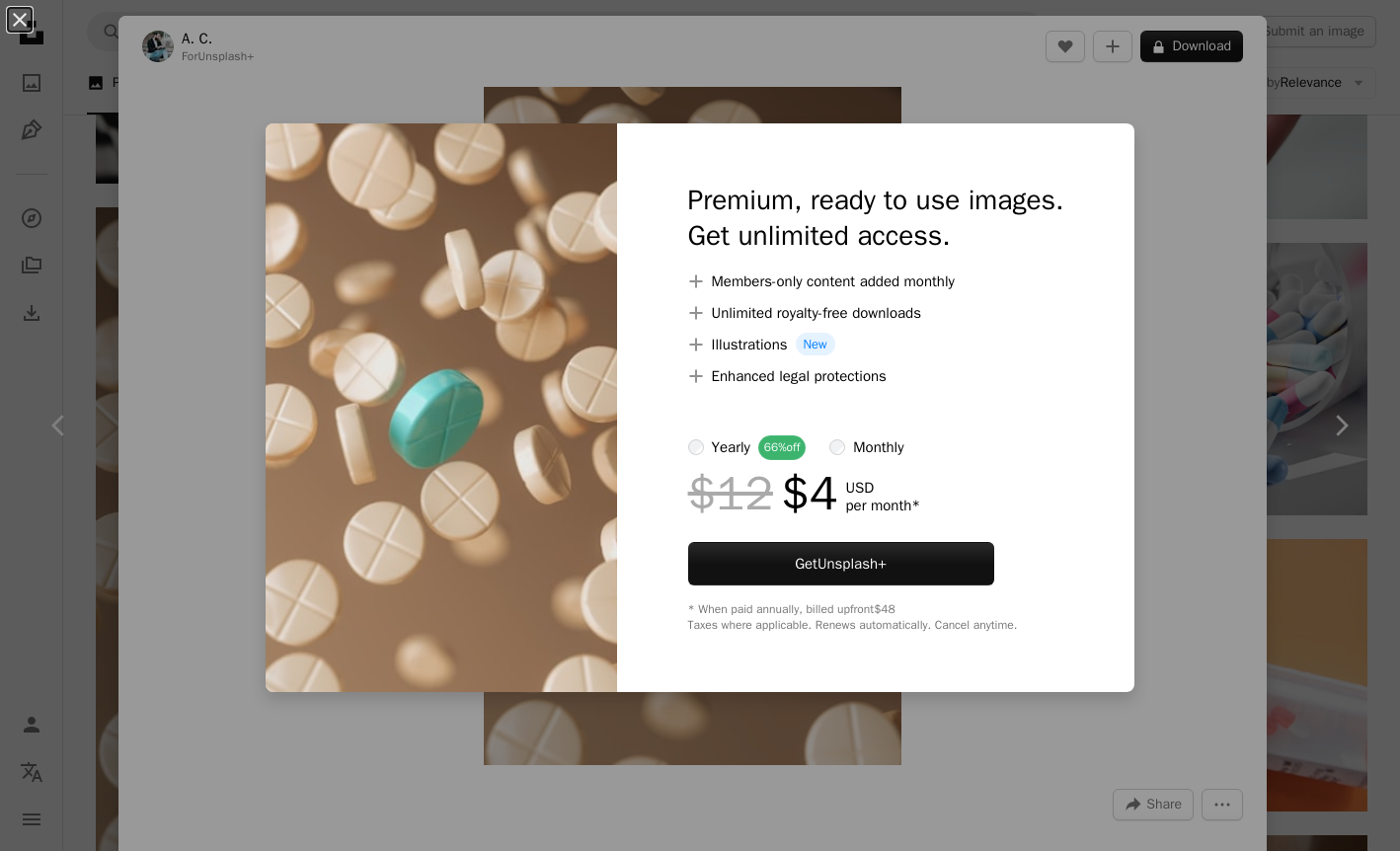 click on "An X shape Premium, ready to use images. Get unlimited access. A plus sign Members-only content added monthly A plus sign Unlimited royalty-free downloads A plus sign Illustrations  New A plus sign Enhanced legal protections yearly 66%  off monthly $12   $4 USD per month * Get  Unsplash+ * When paid annually, billed upfront  $48 Taxes where applicable. Renews automatically. Cancel anytime." at bounding box center [700, 426] 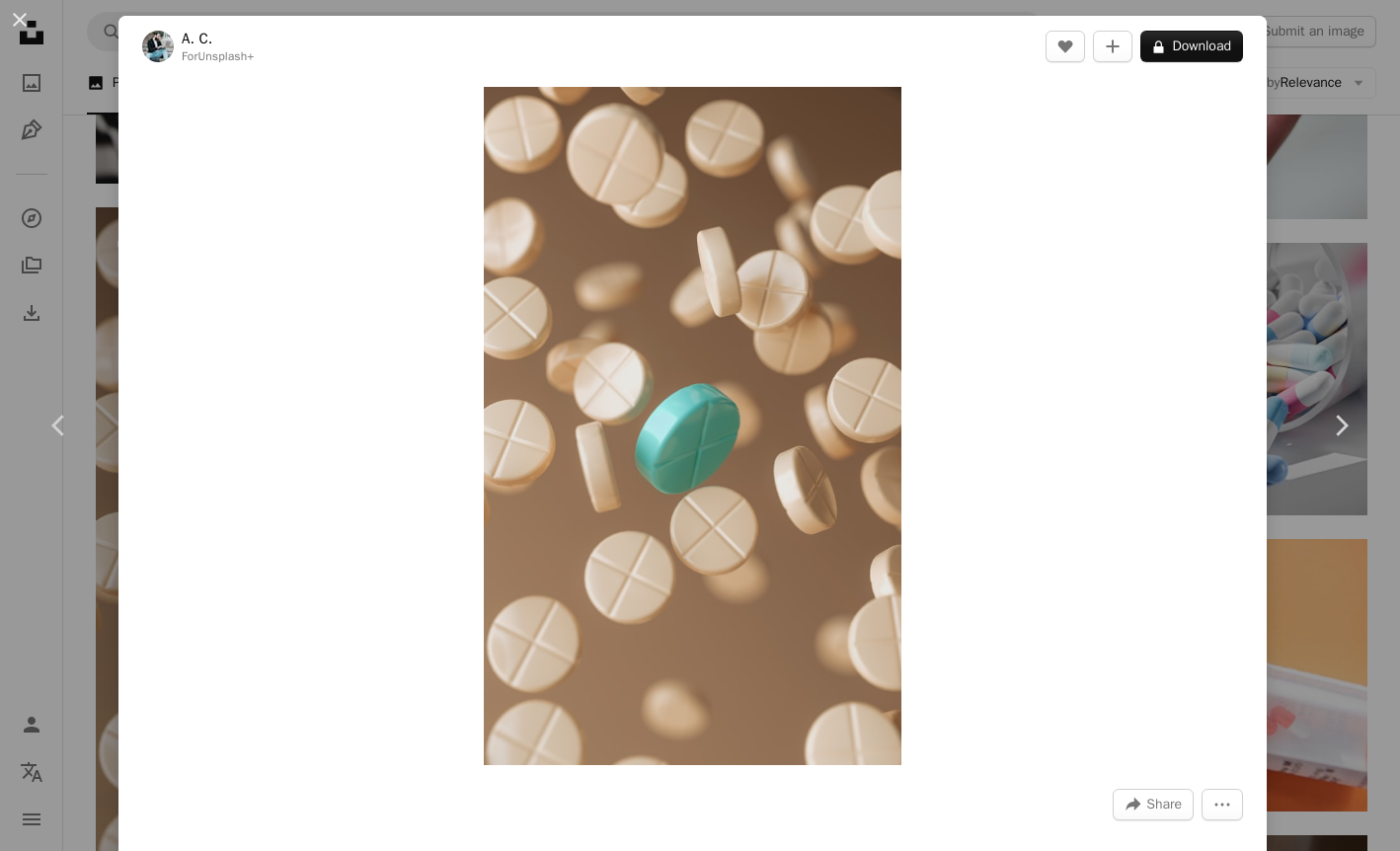 click on "An X shape Chevron left Chevron right A. C. For  Unsplash+ A heart A plus sign A lock Download Zoom in A forward-right arrow Share More Actions Calendar outlined Published on  January 5, 2023 Safety Licensed under the  Unsplash+ License wallpaper background healthcare medicine 3d render drugs digital image render pills medication pharma supplement tablets antibiotics Public domain images From this series Chevron right Plus sign for Unsplash+ Plus sign for Unsplash+ Plus sign for Unsplash+ Plus sign for Unsplash+ Plus sign for Unsplash+ Plus sign for Unsplash+ Plus sign for Unsplash+ Plus sign for Unsplash+ Plus sign for Unsplash+ Plus sign for Unsplash+ Related images Plus sign for Unsplash+ A heart A plus sign A. C. For  Unsplash+ A lock Download Plus sign for Unsplash+ A heart A plus sign A. C. For  Unsplash+ A lock Download Plus sign for Unsplash+ A heart A plus sign A. C. For  Unsplash+ A lock Download Plus sign for Unsplash+ A heart A plus sign A. C. For  Unsplash+ A lock Download Plus sign for Unsplash+" at bounding box center [700, 426] 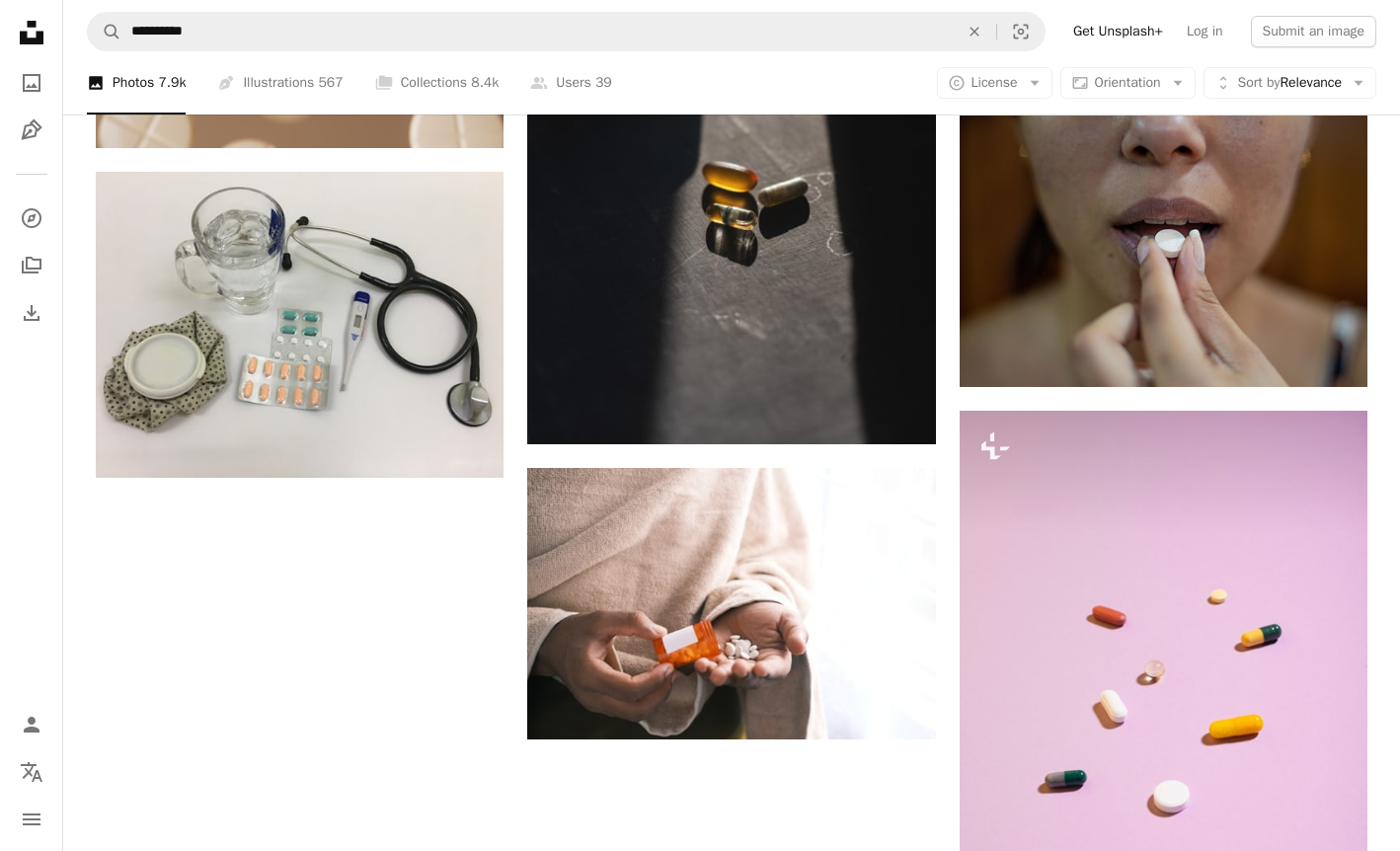 scroll, scrollTop: 2122, scrollLeft: 0, axis: vertical 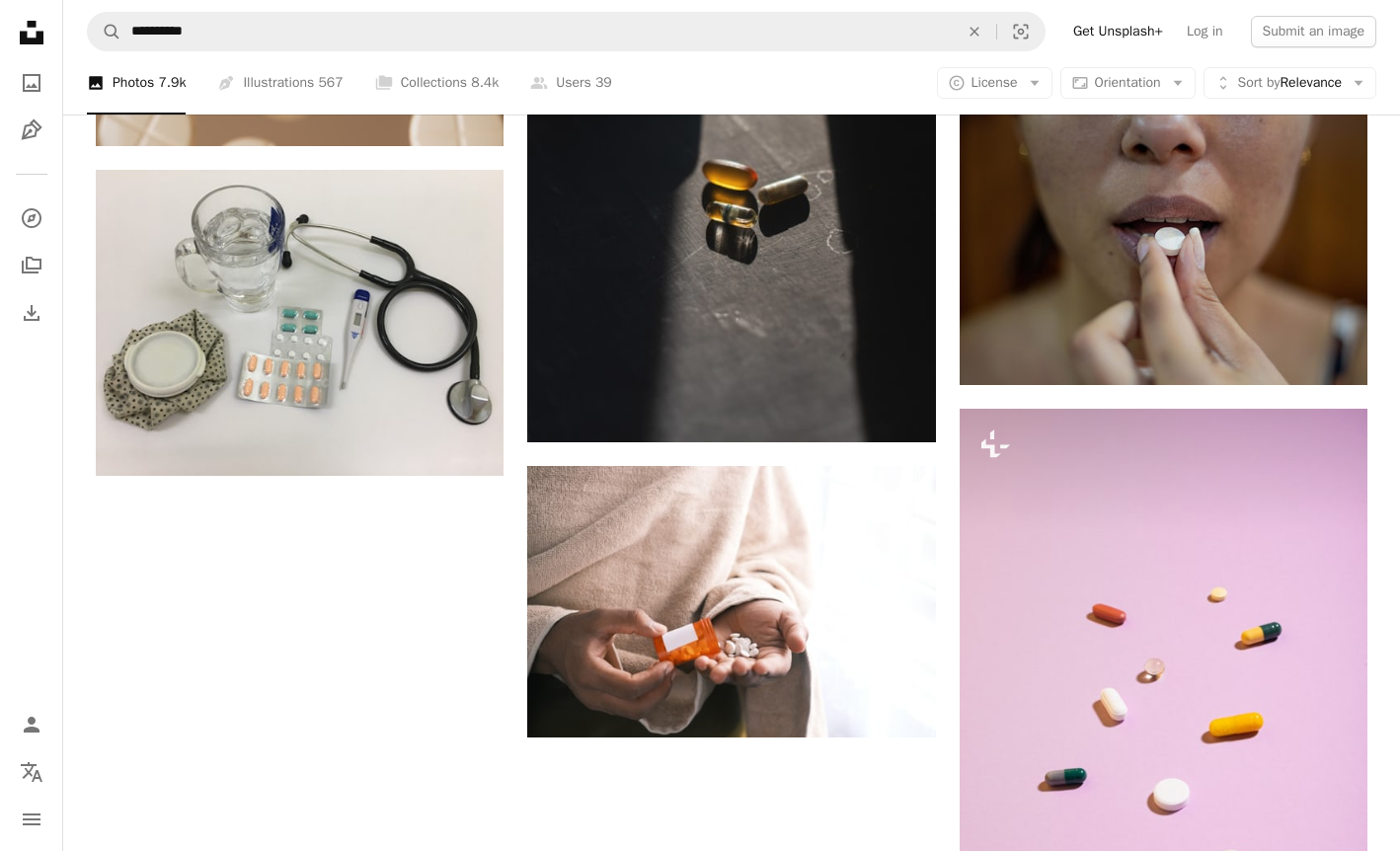 click on "Load more" at bounding box center [732, 1428] 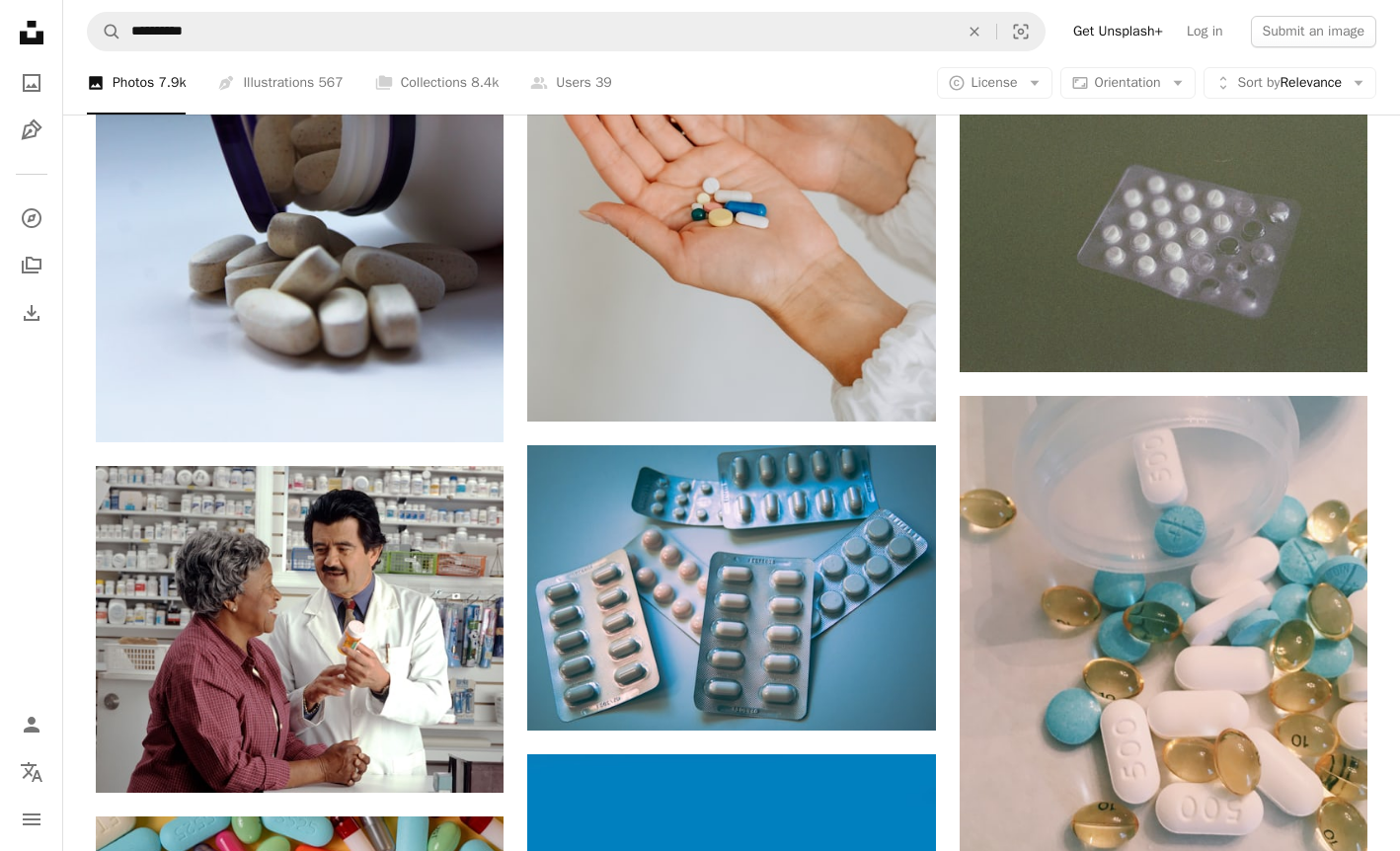 scroll, scrollTop: 6300, scrollLeft: 0, axis: vertical 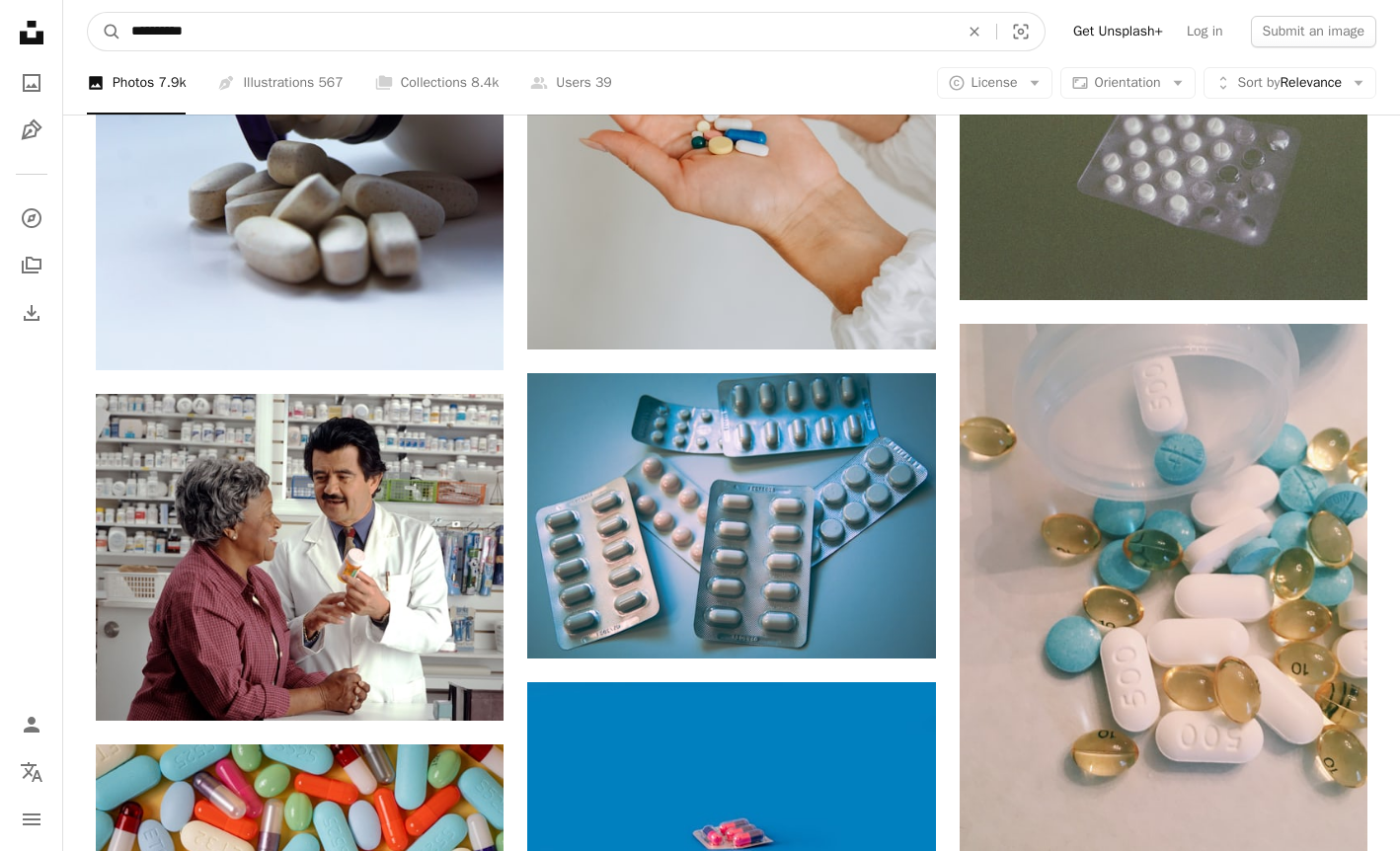 click on "**********" at bounding box center (537, 32) 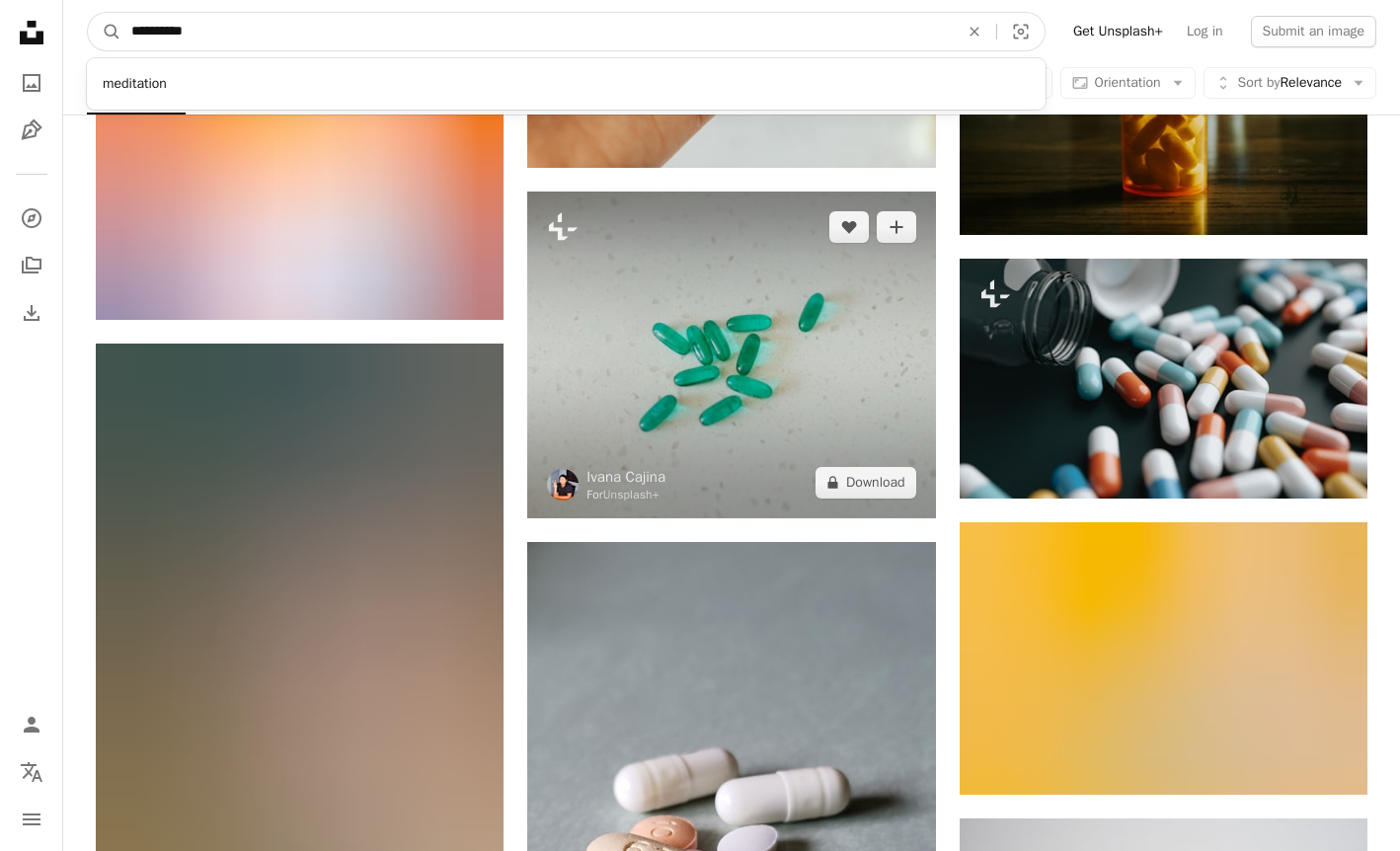 scroll, scrollTop: 10050, scrollLeft: 0, axis: vertical 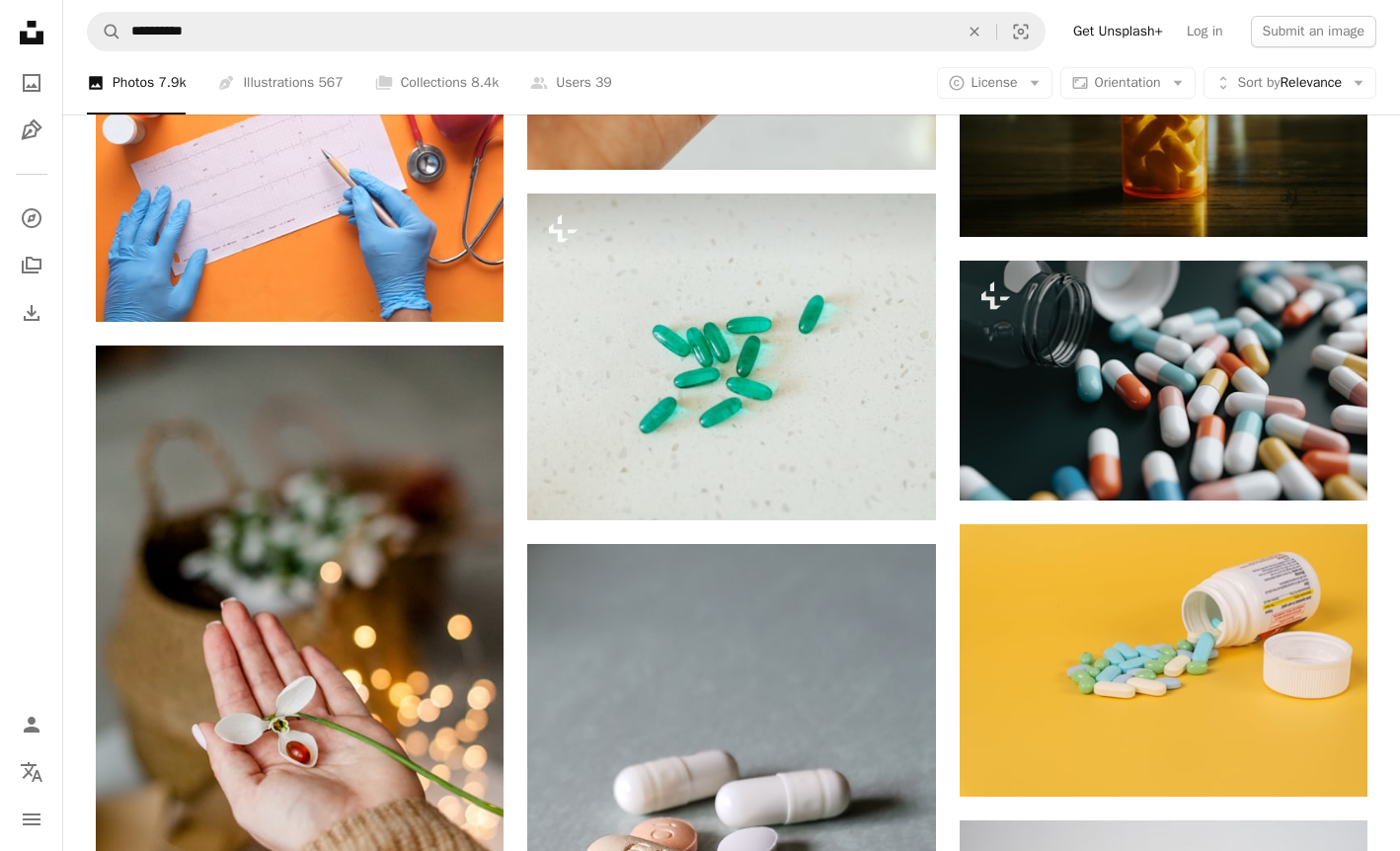 click at bounding box center [1163, 1979] 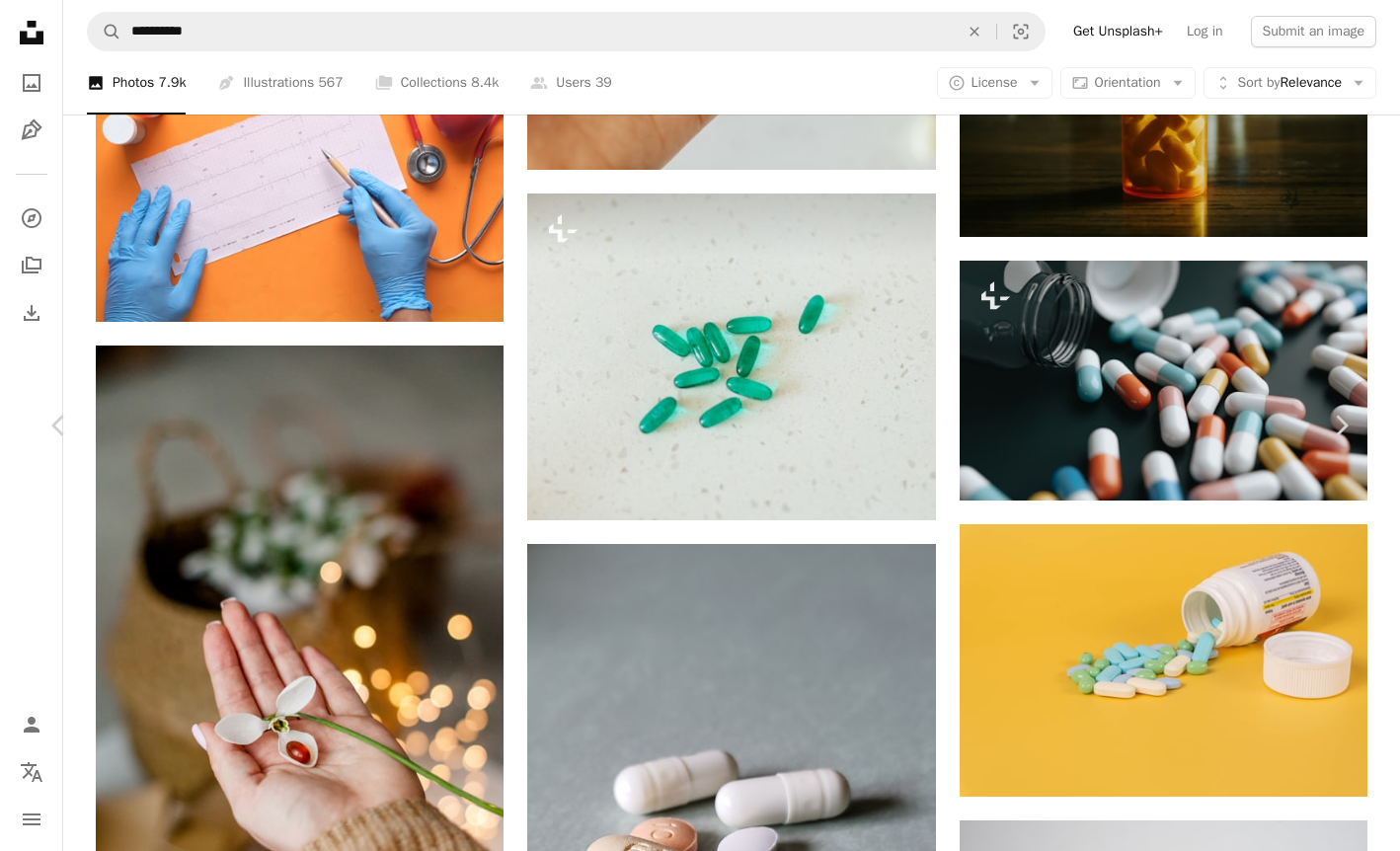 scroll, scrollTop: 71, scrollLeft: 0, axis: vertical 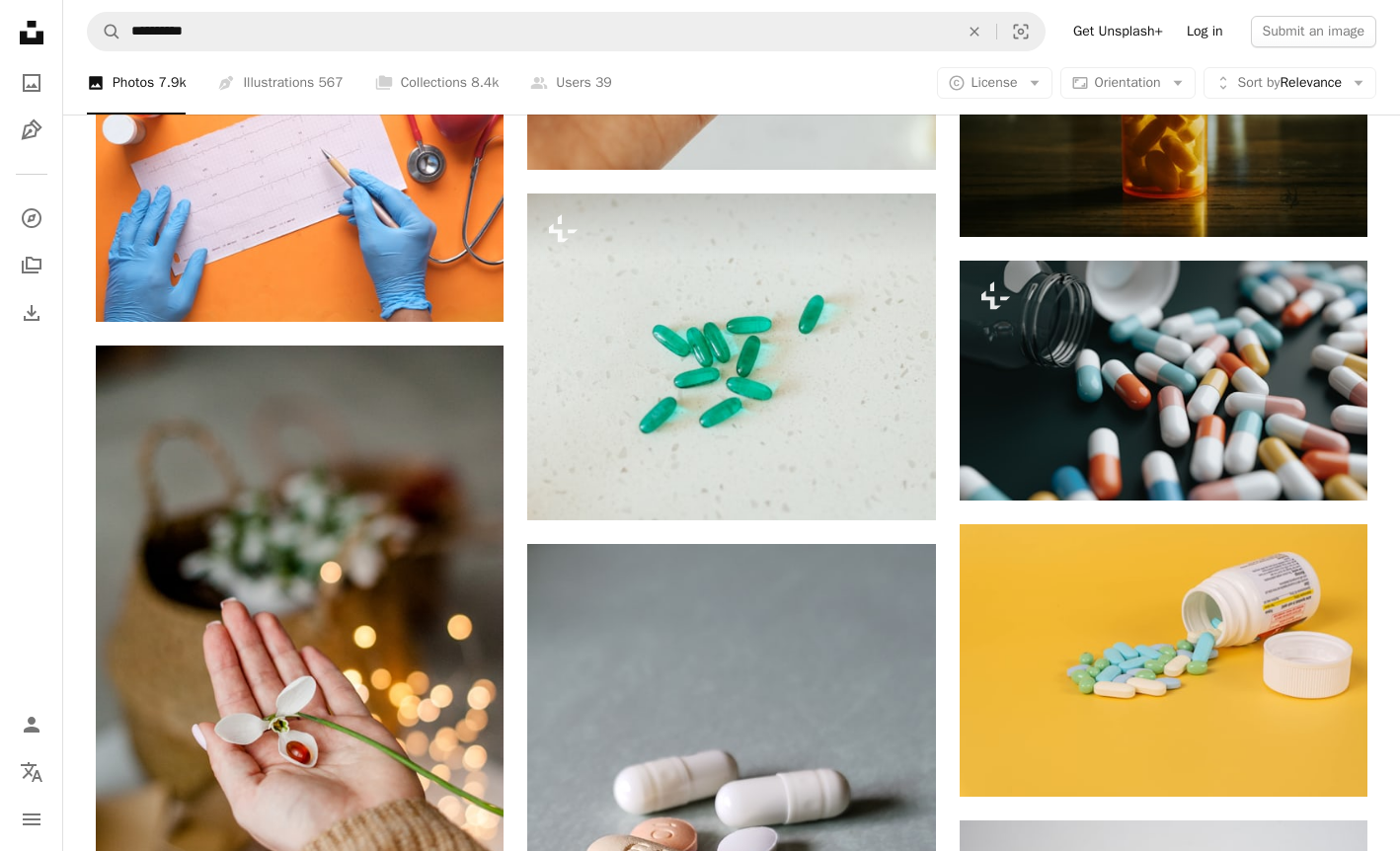 click on "Log in" at bounding box center [1205, 32] 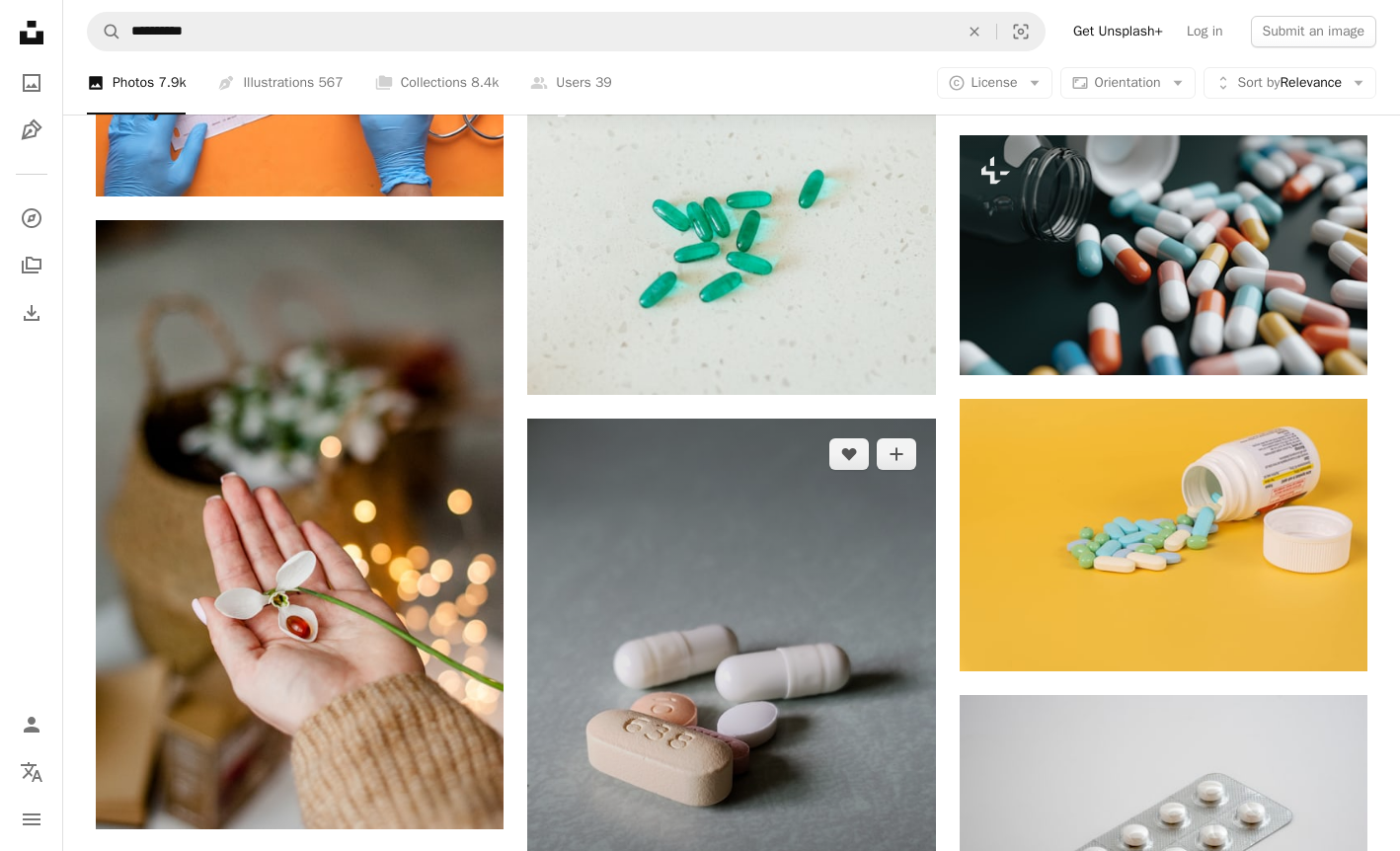 scroll, scrollTop: 10239, scrollLeft: 0, axis: vertical 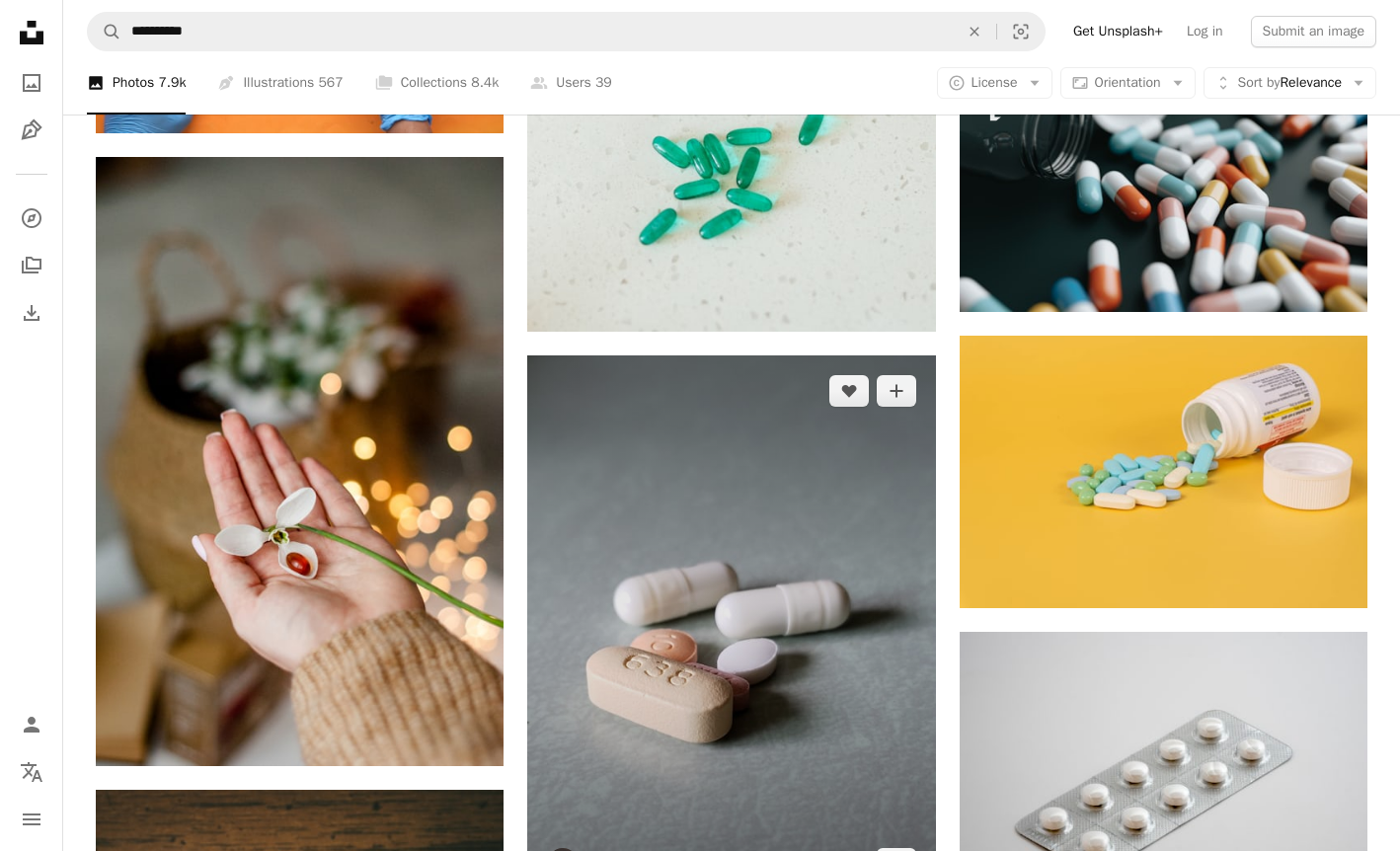 click at bounding box center [731, 627] 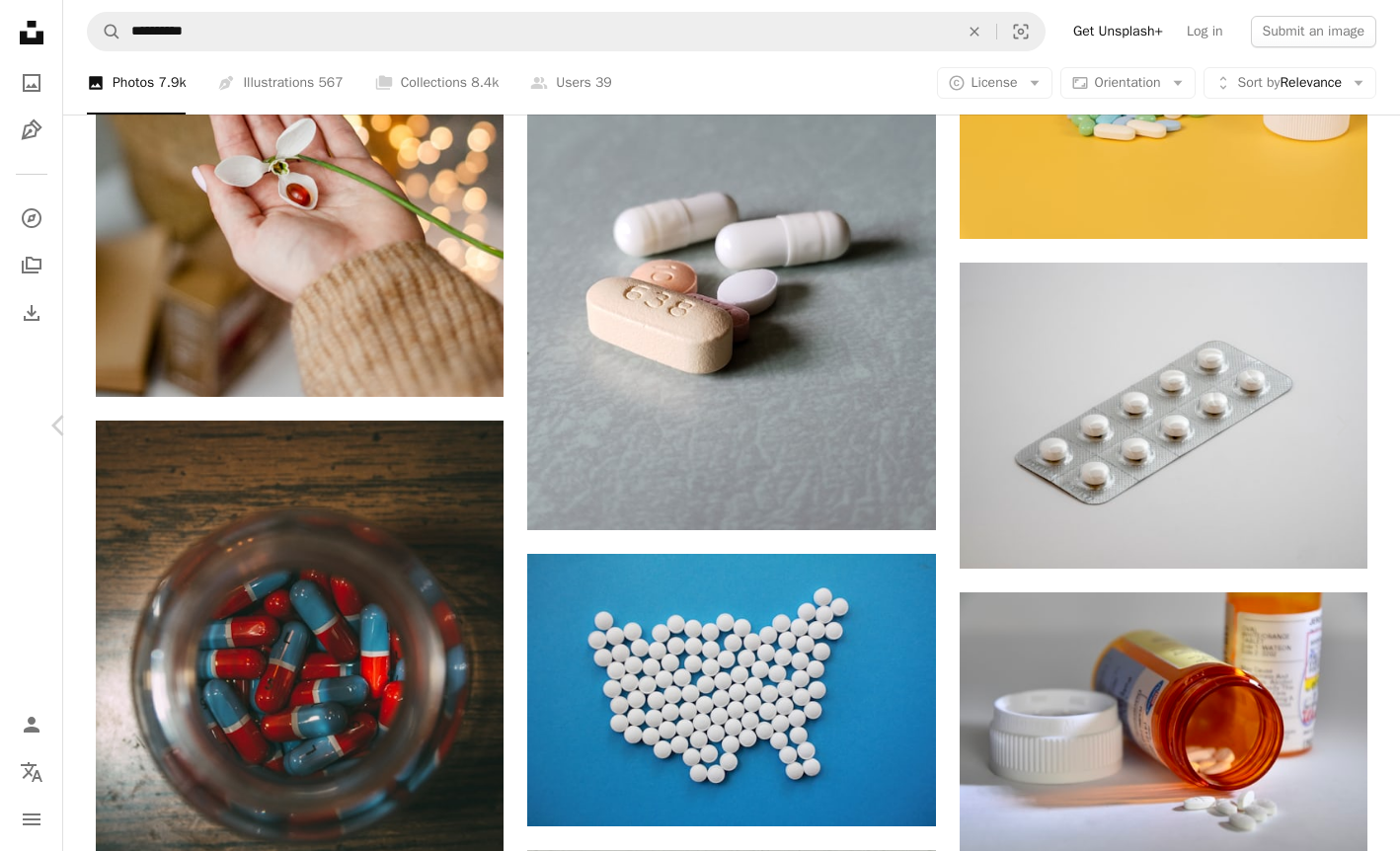 scroll, scrollTop: 11813, scrollLeft: 0, axis: vertical 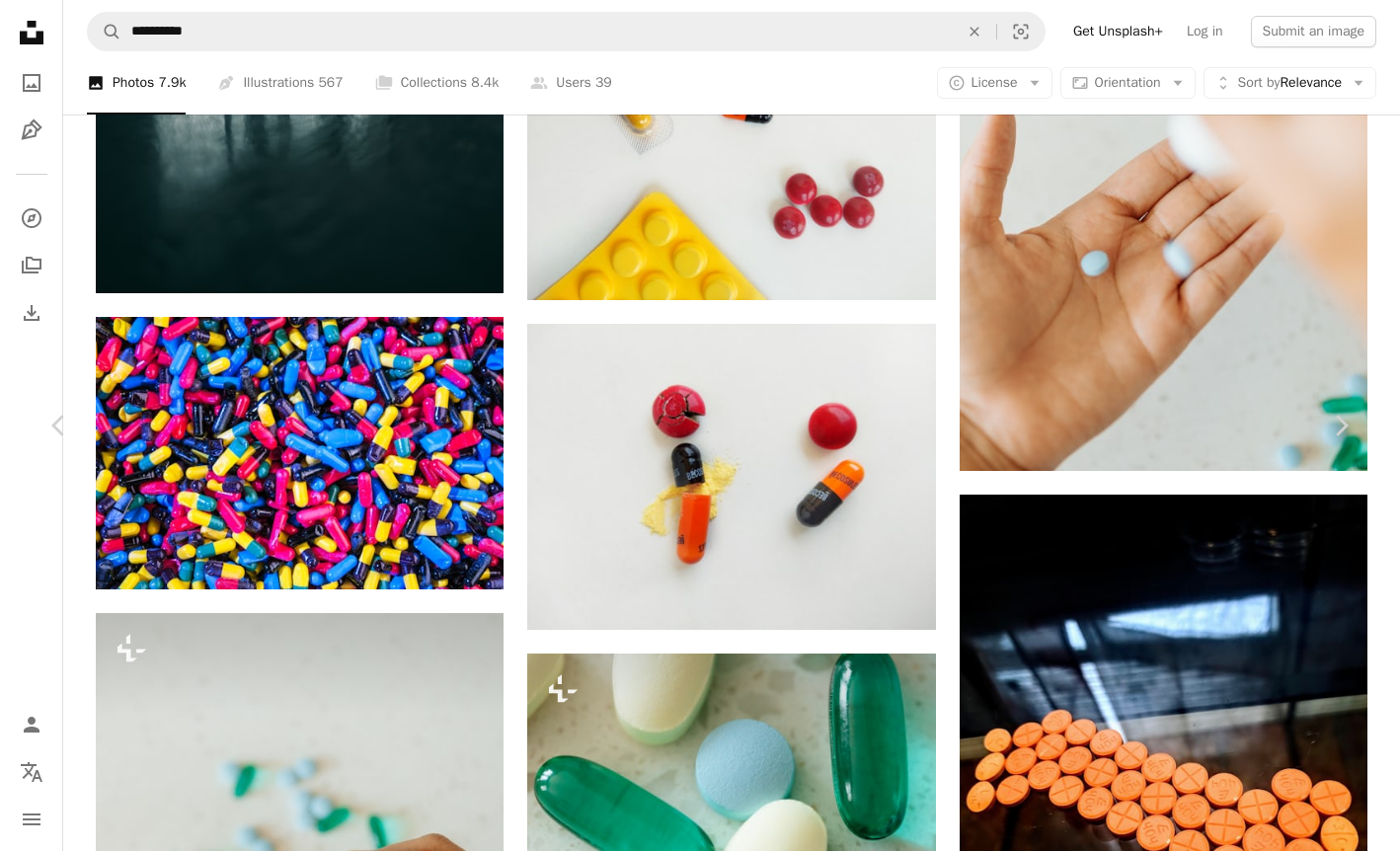 click on "Download free" at bounding box center (1154, 6267) 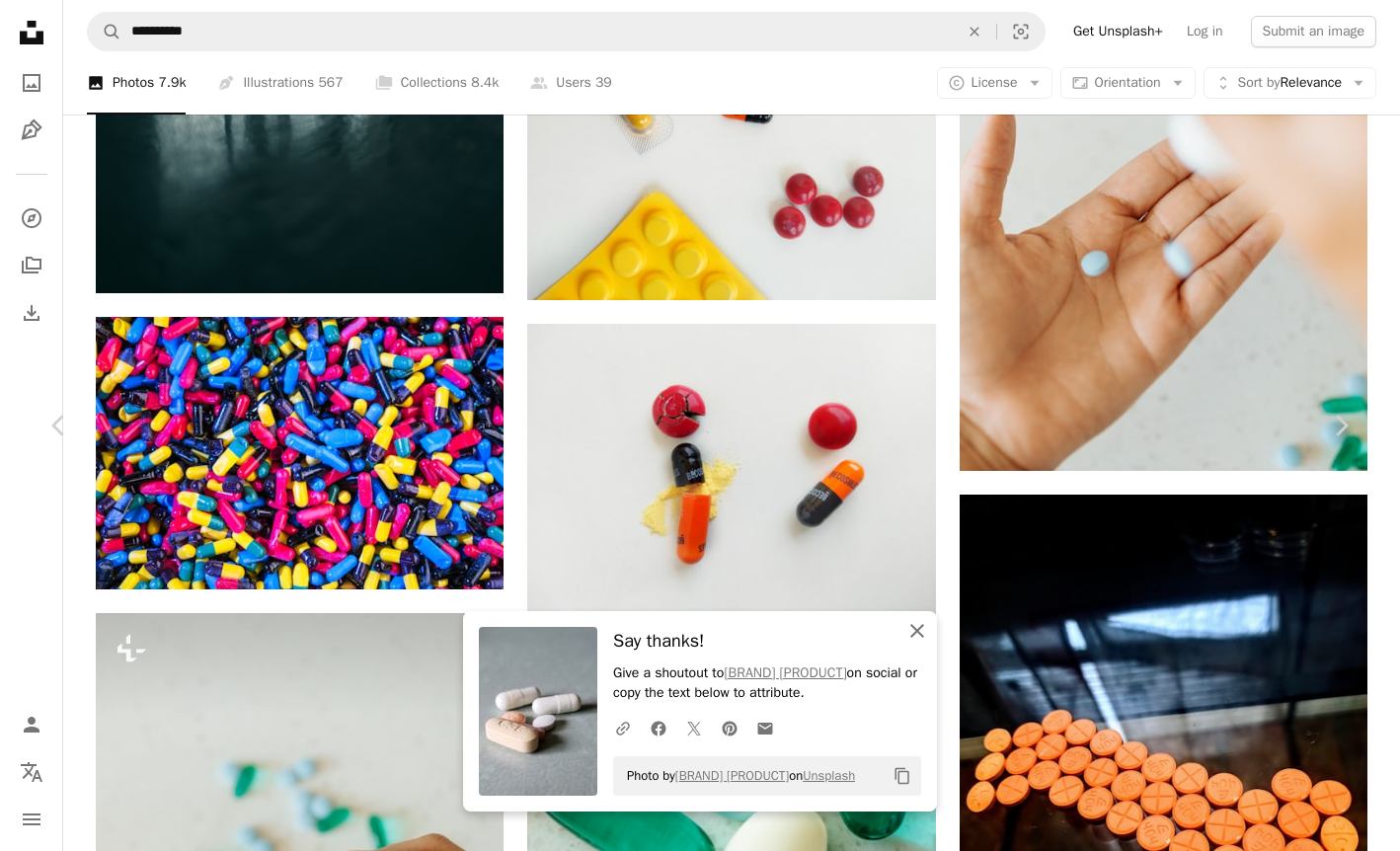 click on "An X shape" 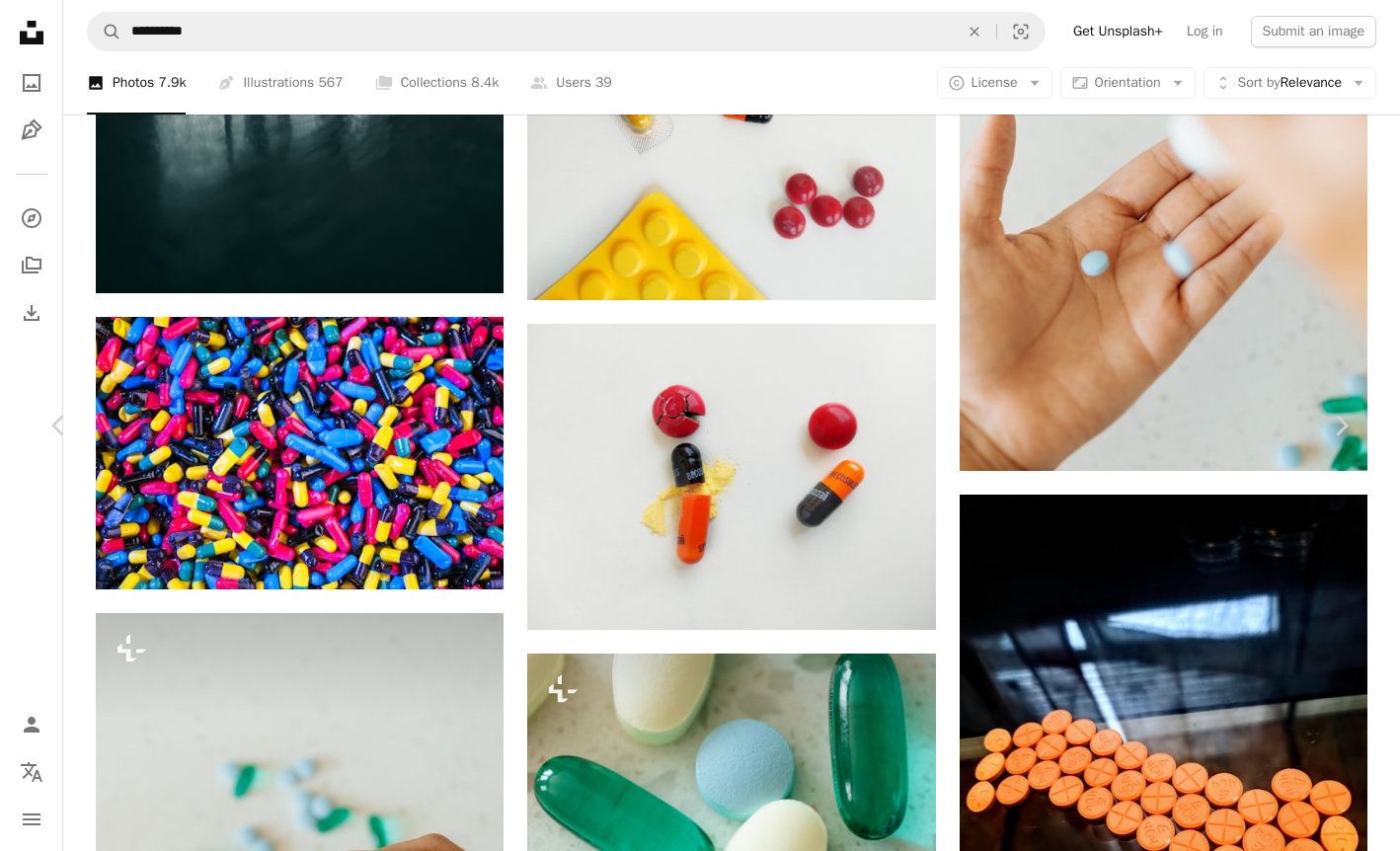 click on "[BRAND] [FIRST] [LAST]" at bounding box center (692, 6267) 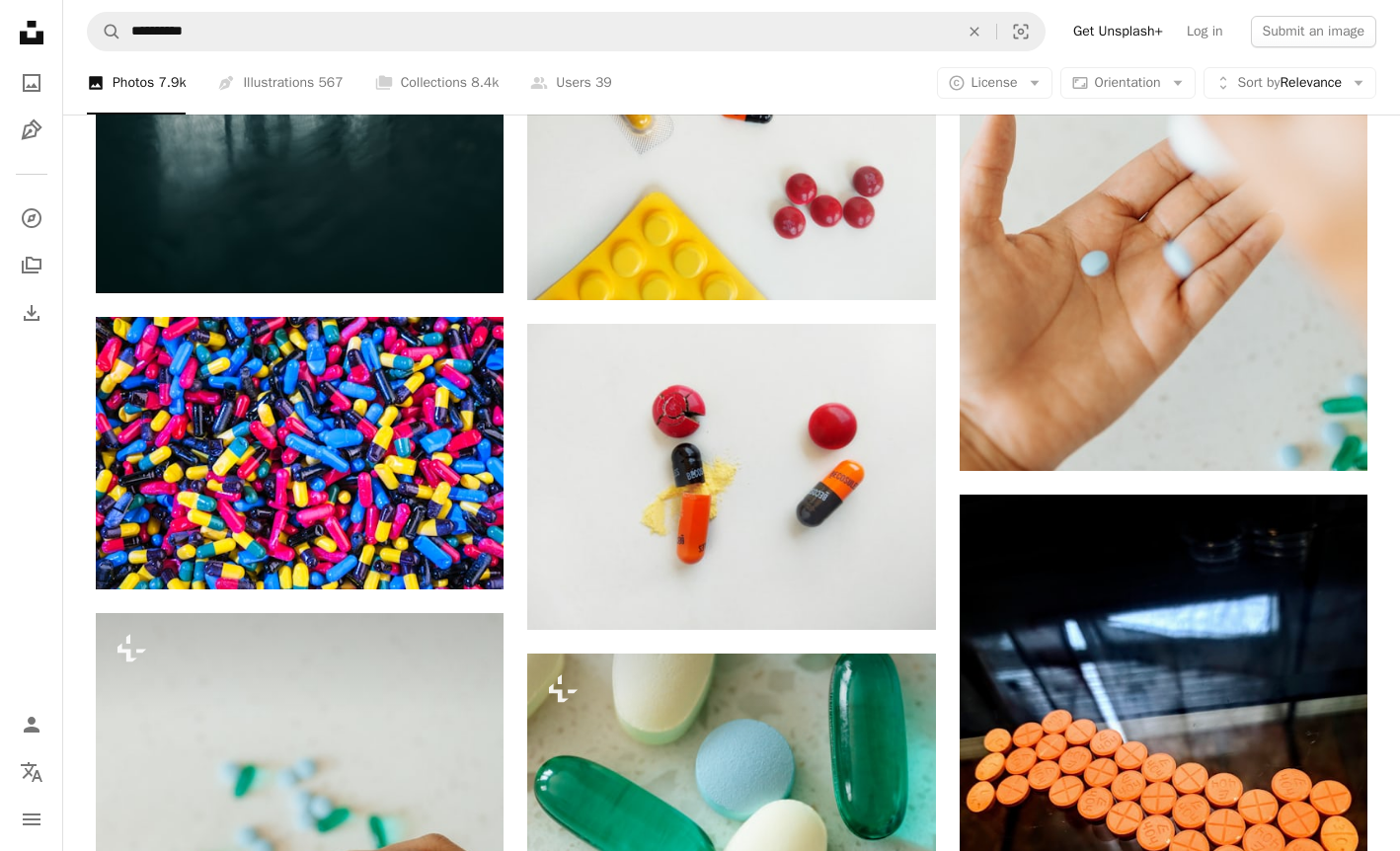 scroll, scrollTop: 10239, scrollLeft: 0, axis: vertical 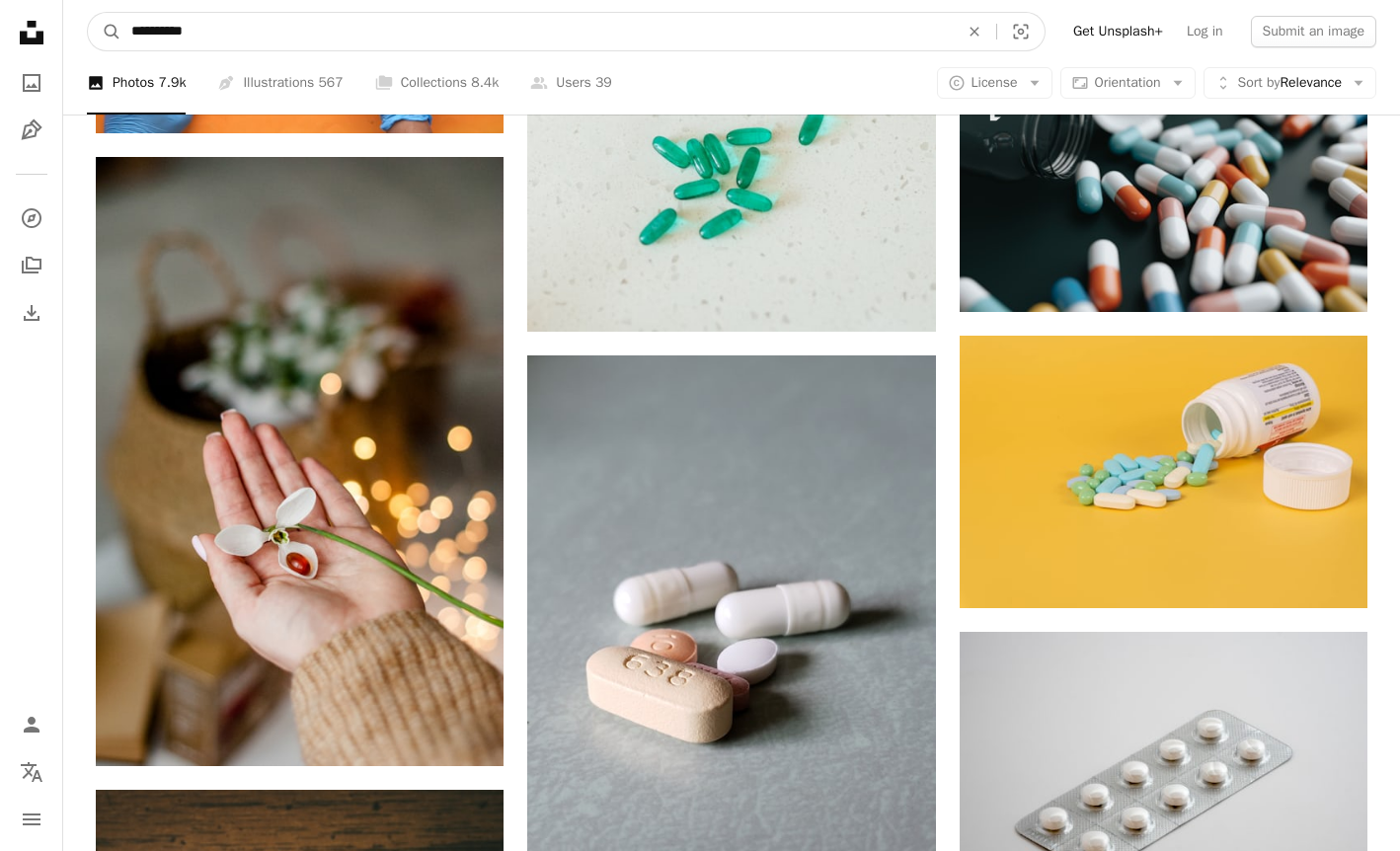 drag, startPoint x: 244, startPoint y: 39, endPoint x: 79, endPoint y: 39, distance: 165 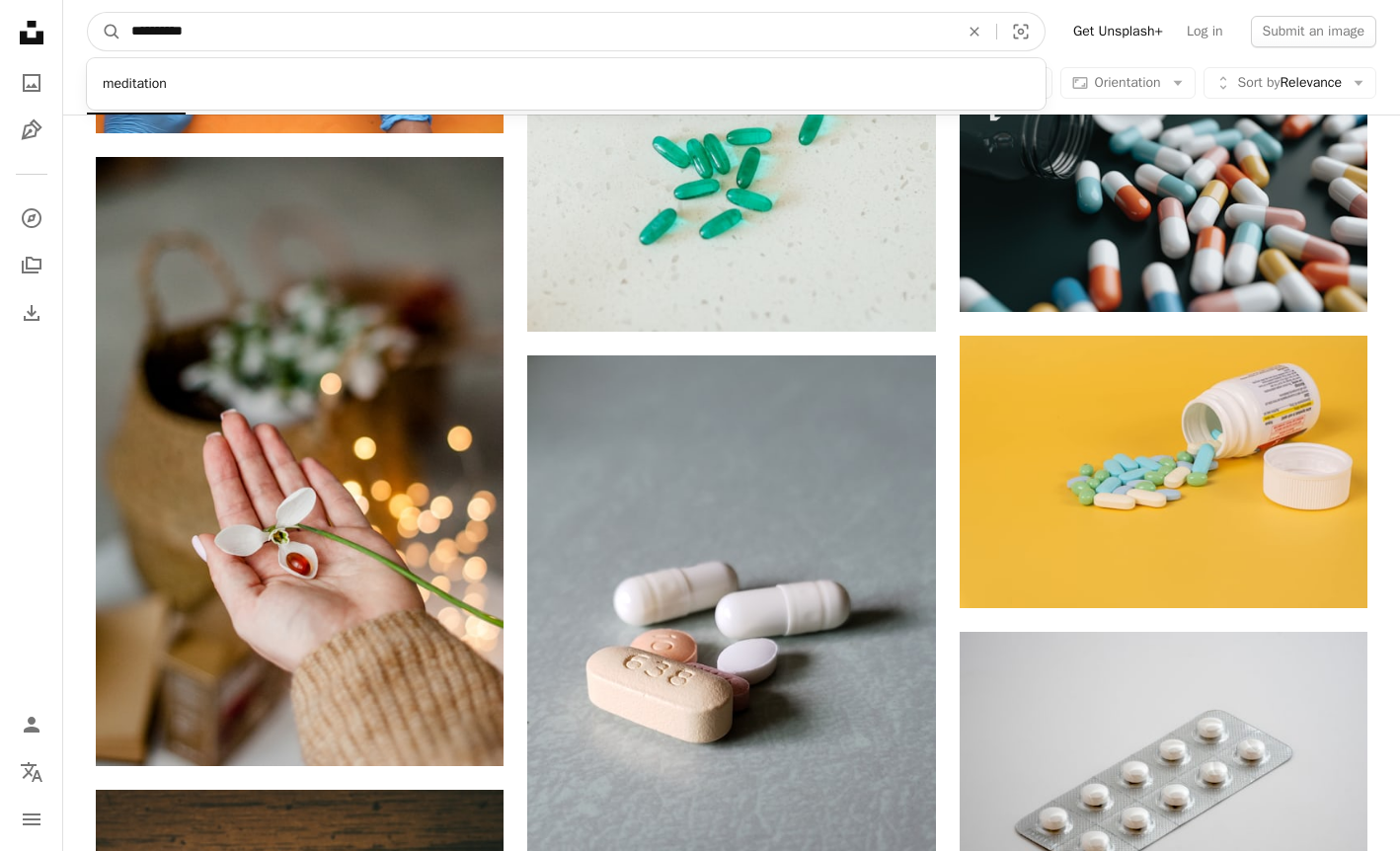 paste on "****" 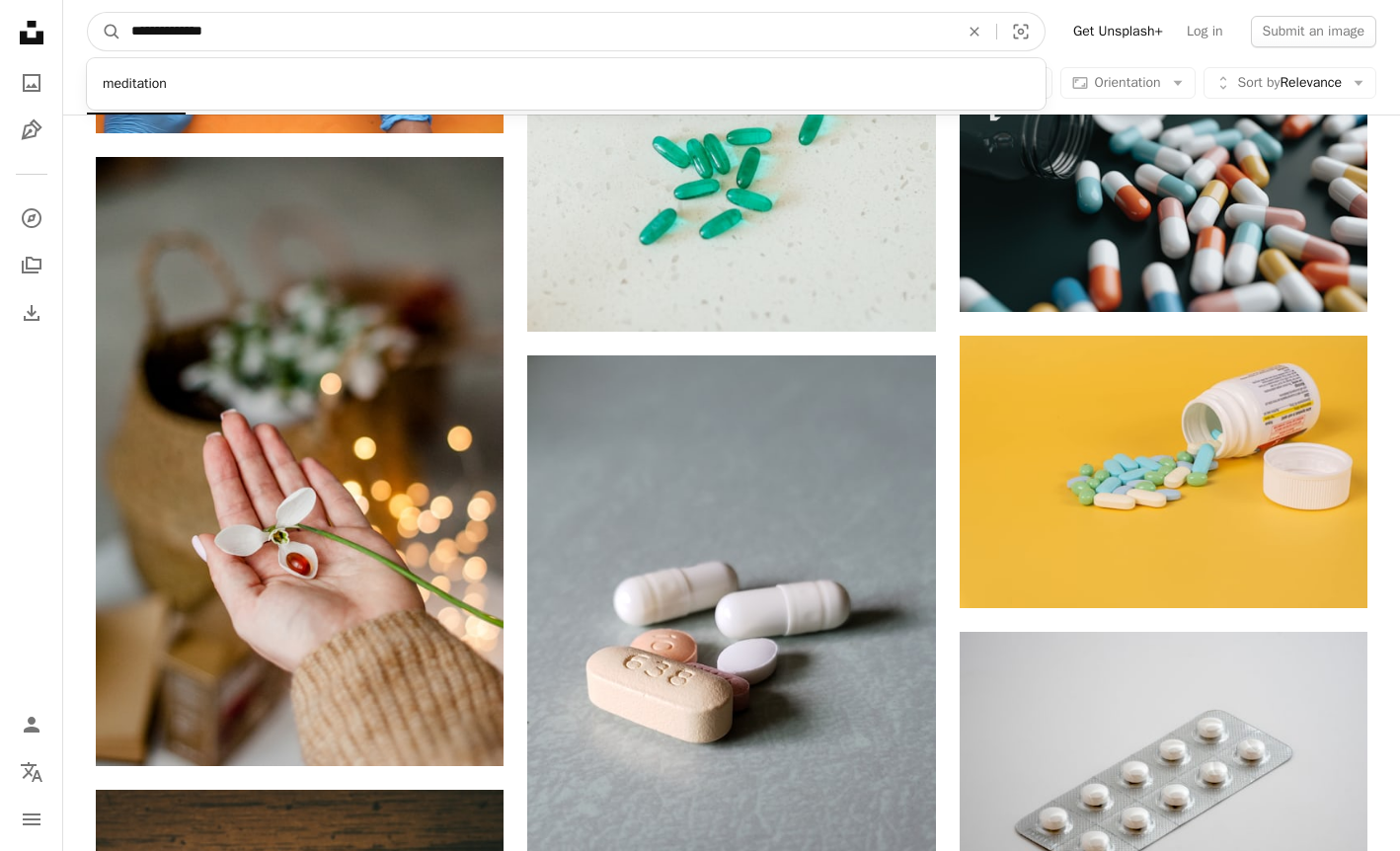 click on "A magnifying glass" at bounding box center [105, 32] 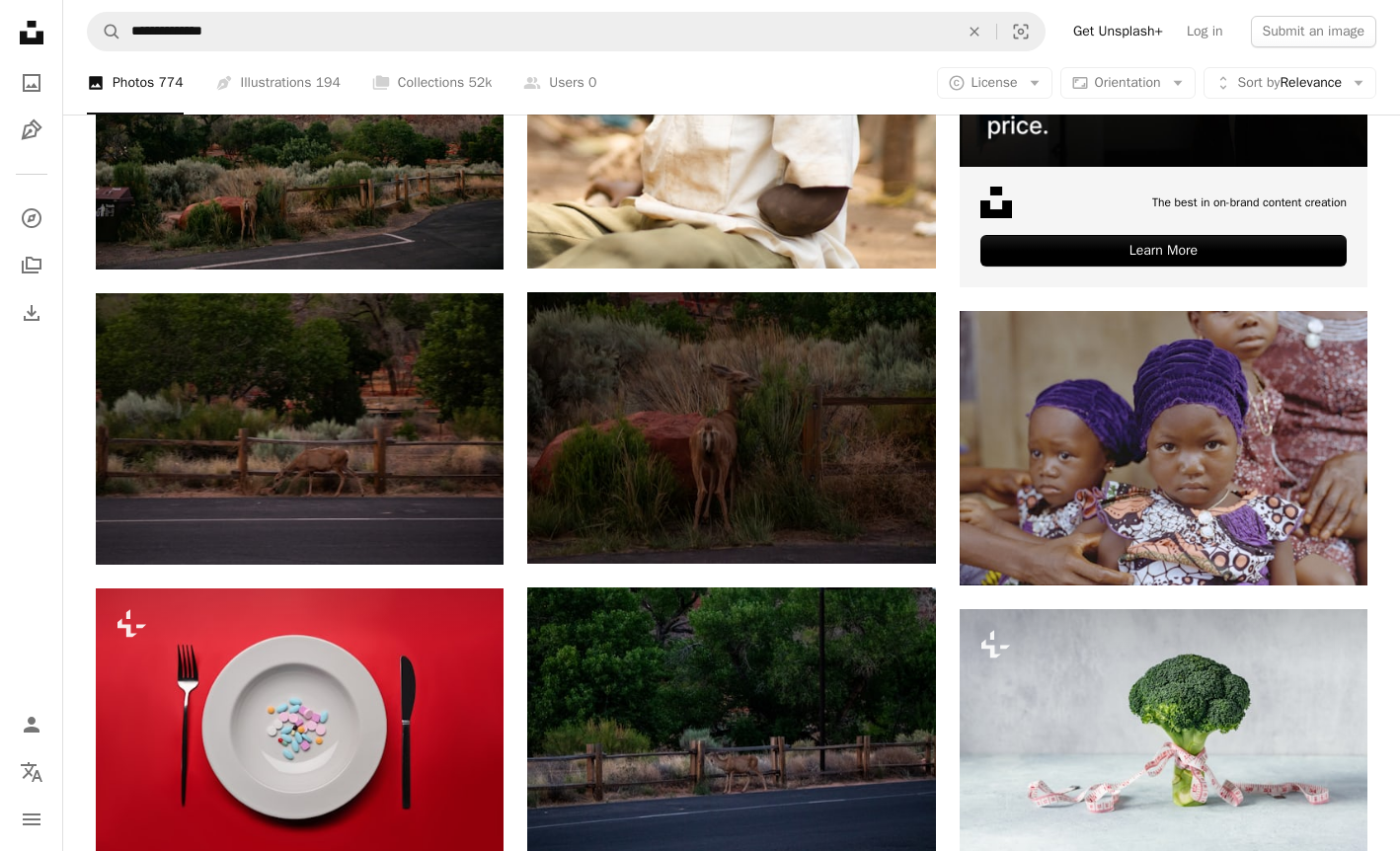 scroll, scrollTop: 959, scrollLeft: 0, axis: vertical 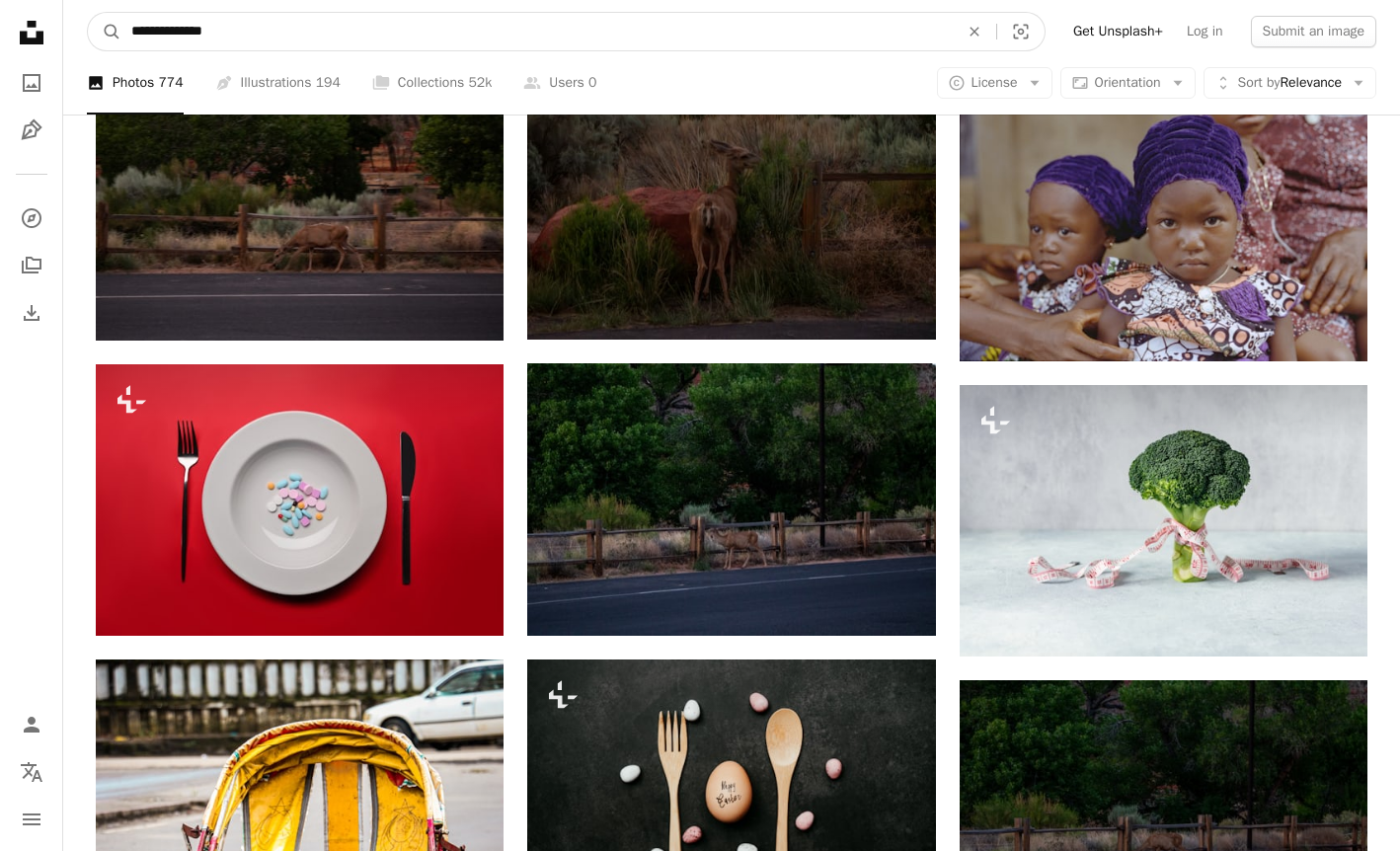 drag, startPoint x: 242, startPoint y: 31, endPoint x: 7, endPoint y: 30, distance: 235.0021 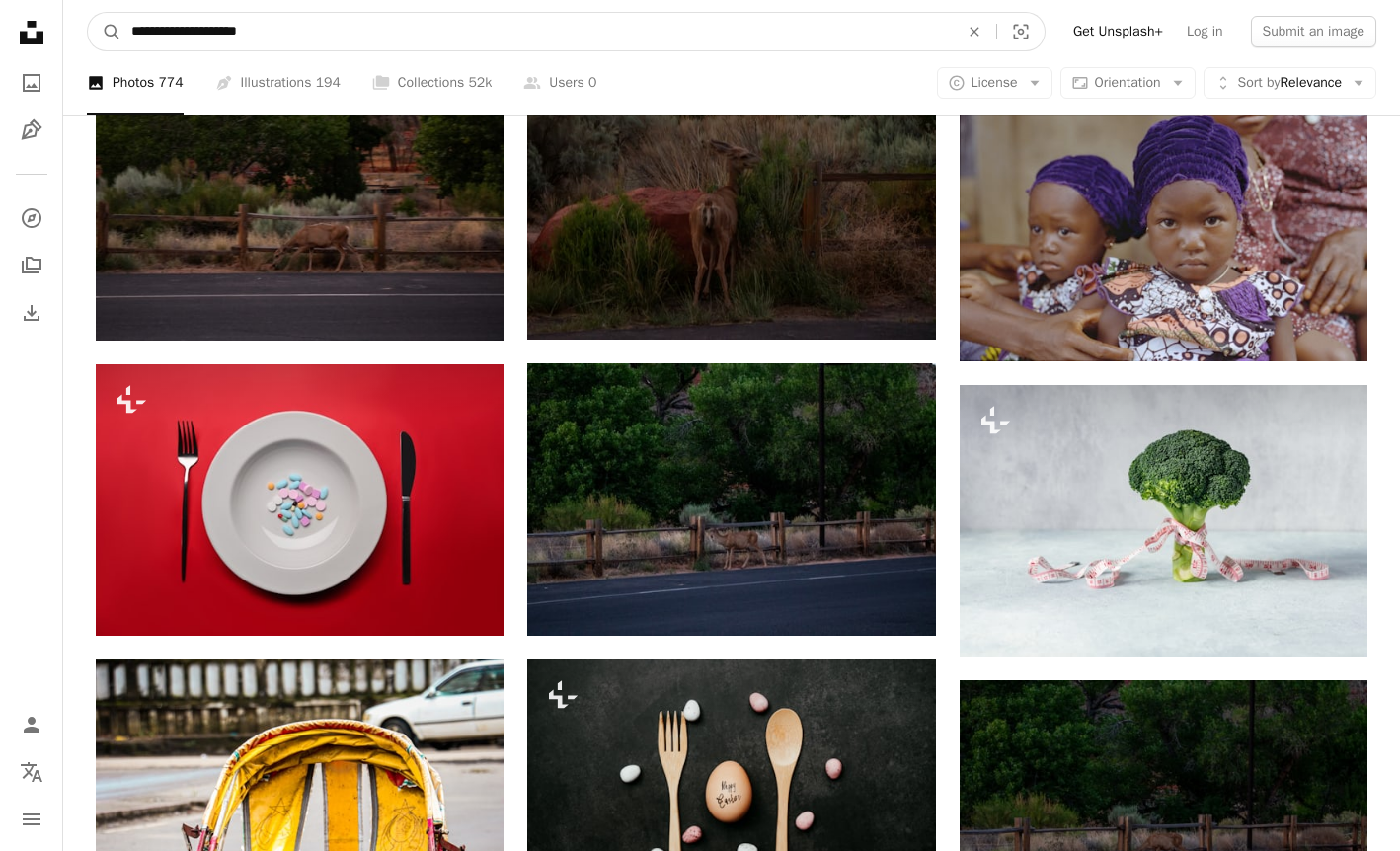 type on "**********" 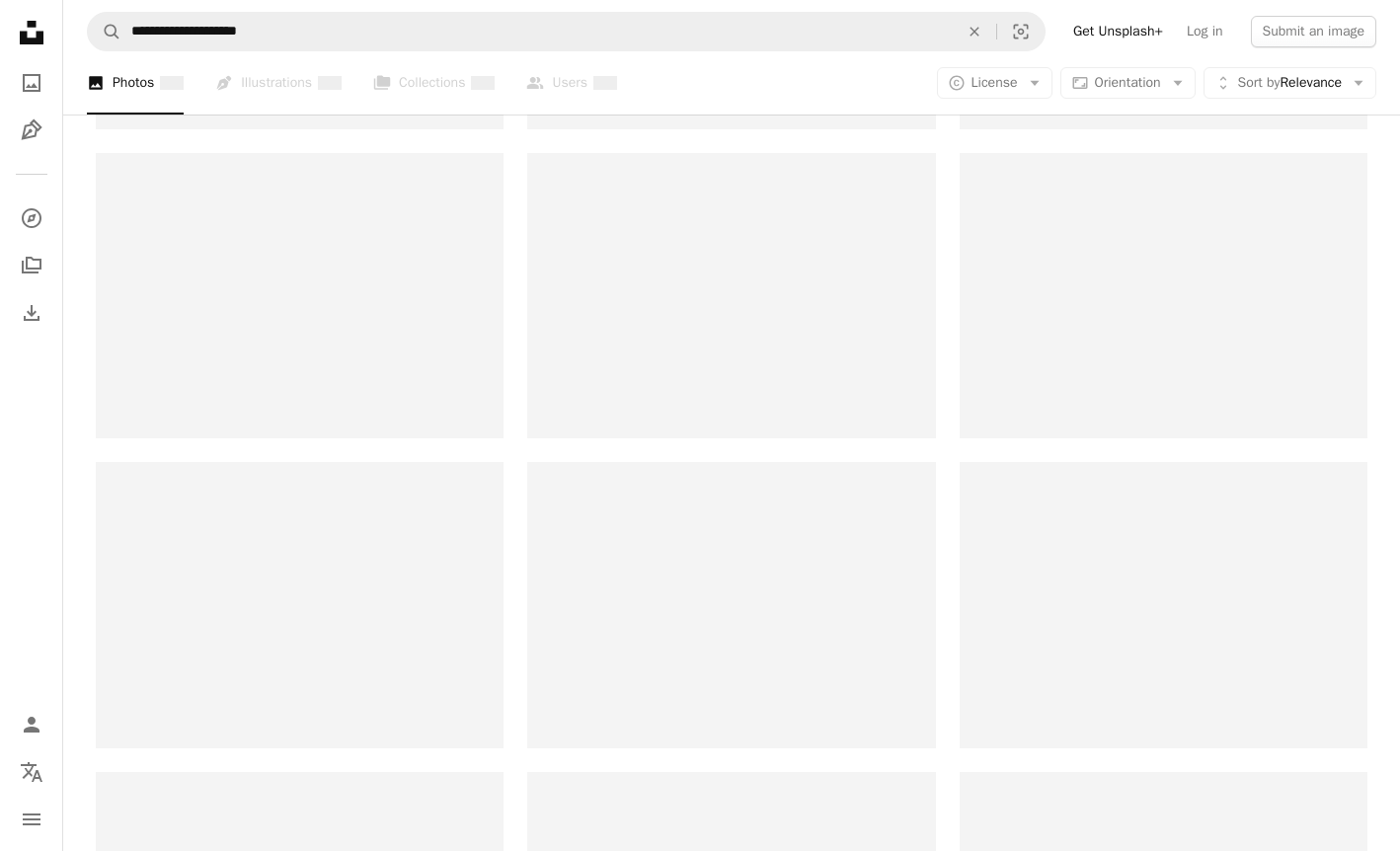 scroll, scrollTop: 0, scrollLeft: 0, axis: both 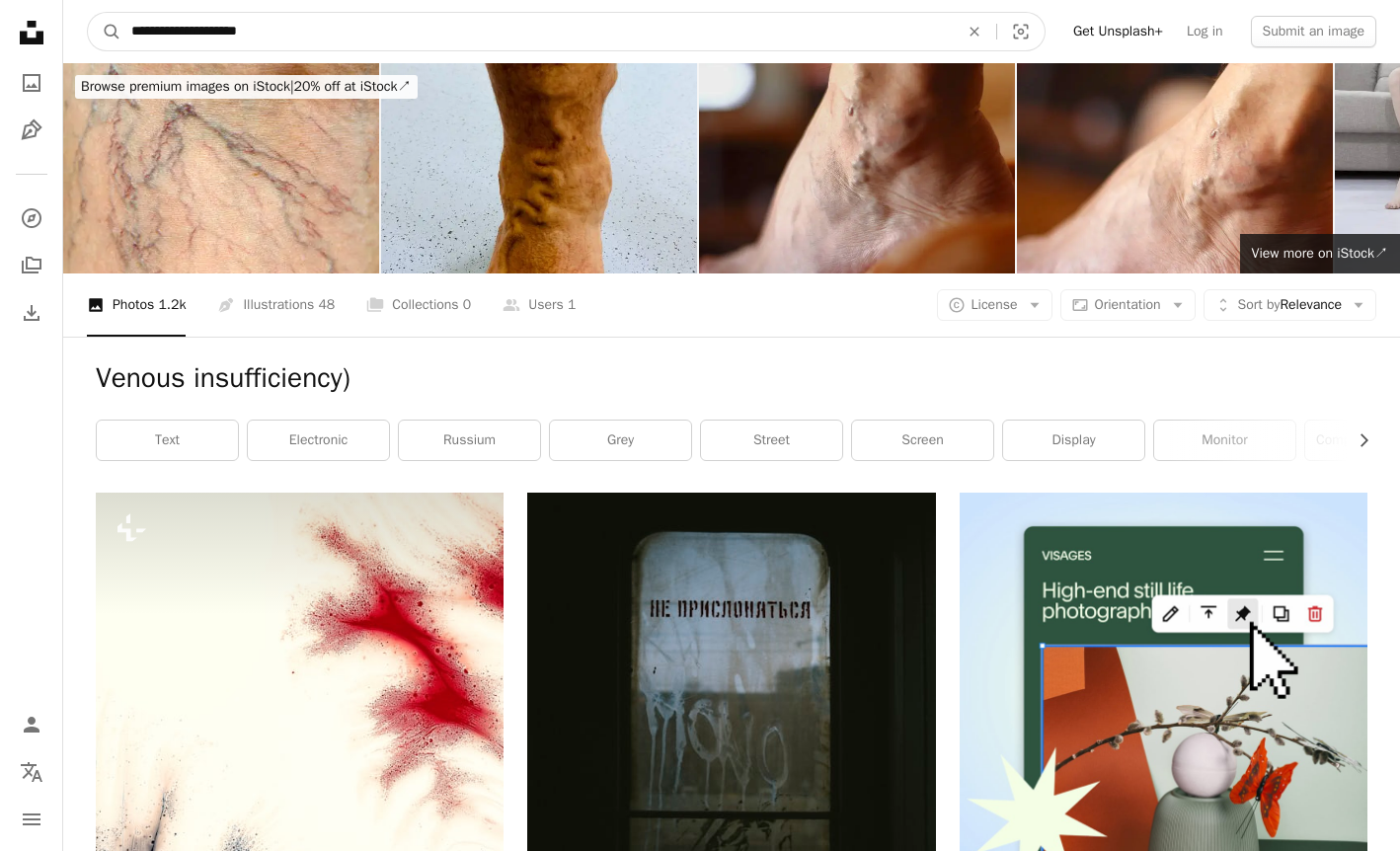 click on "**********" at bounding box center [537, 32] 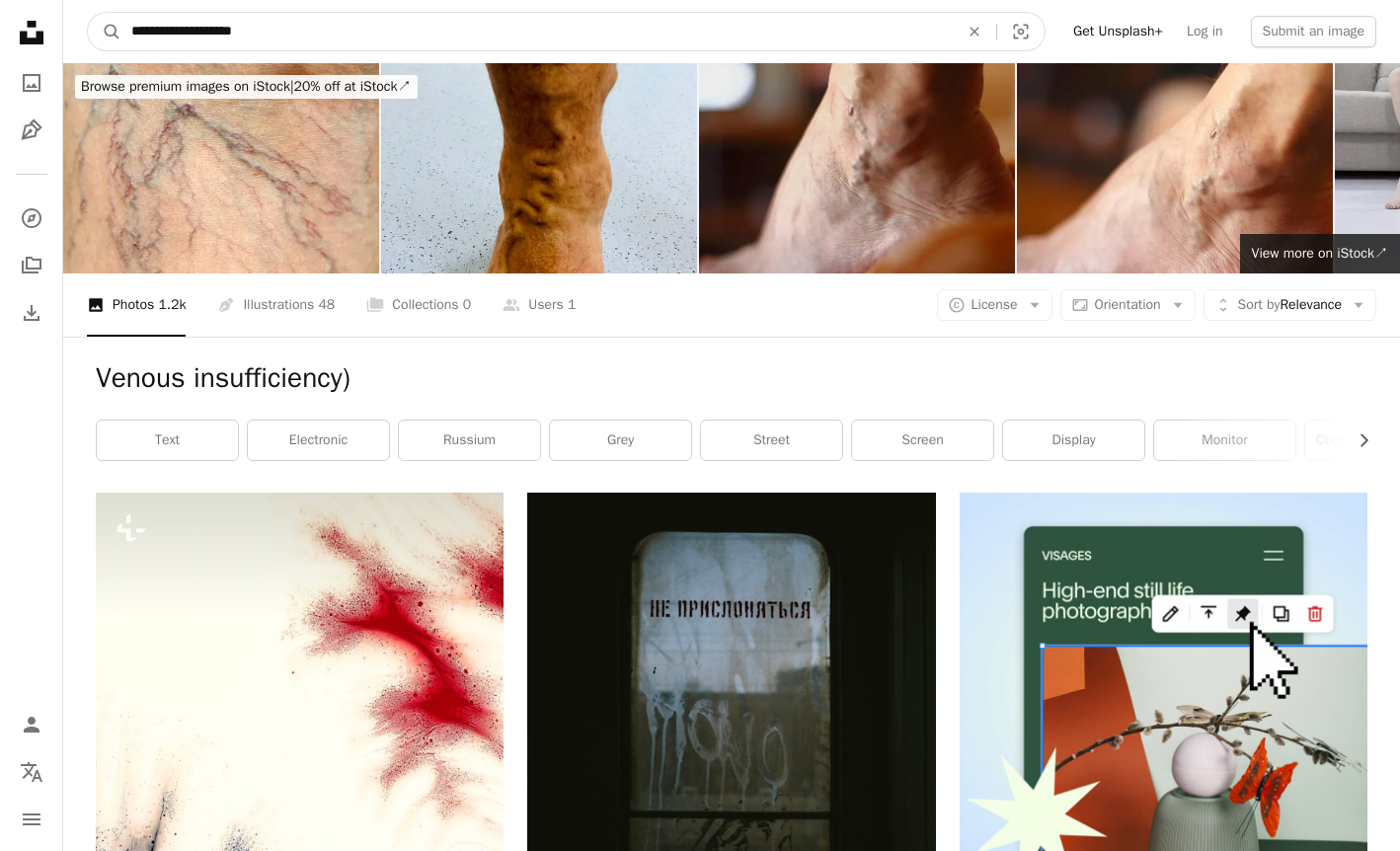 type on "**********" 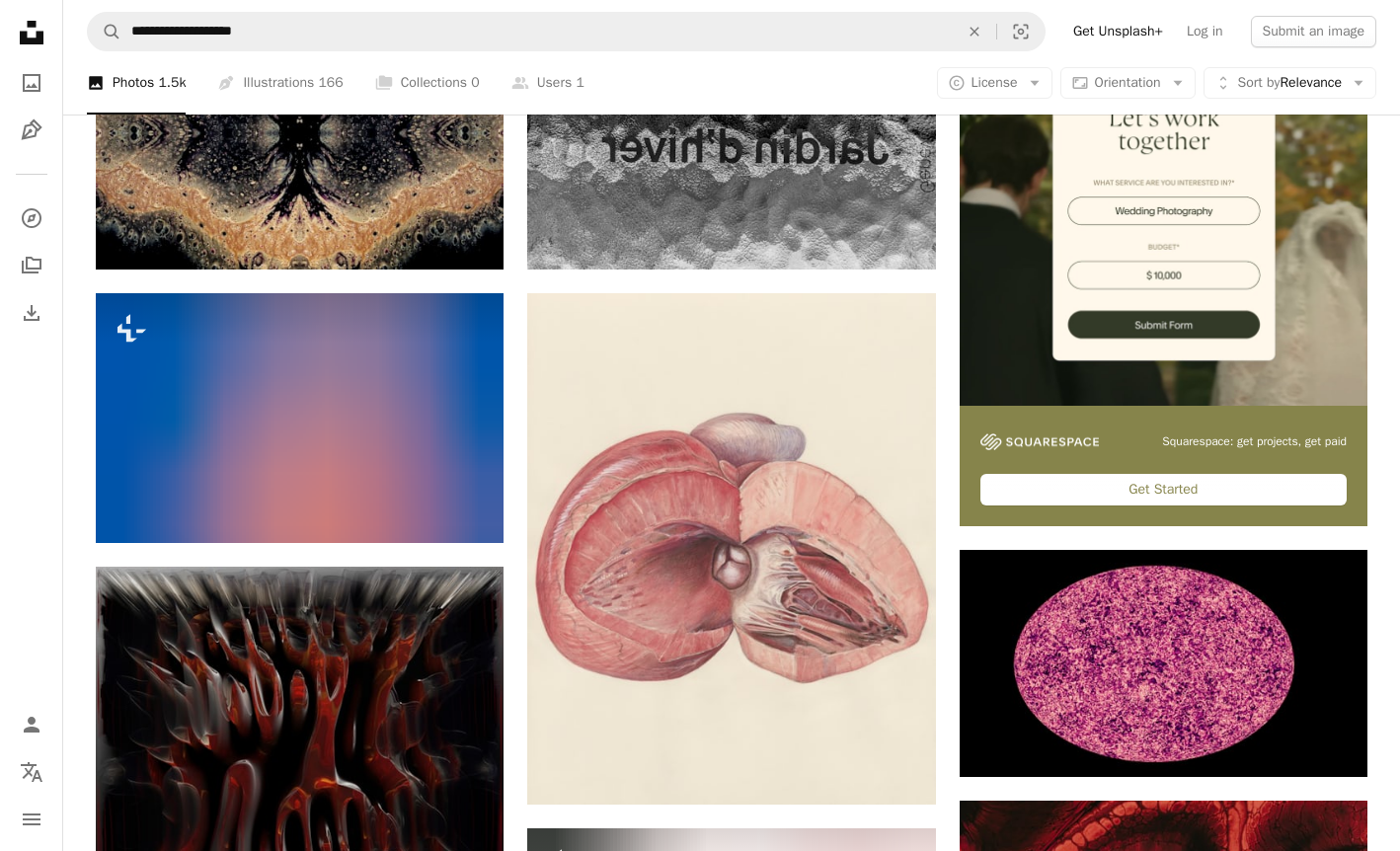 scroll, scrollTop: 0, scrollLeft: 0, axis: both 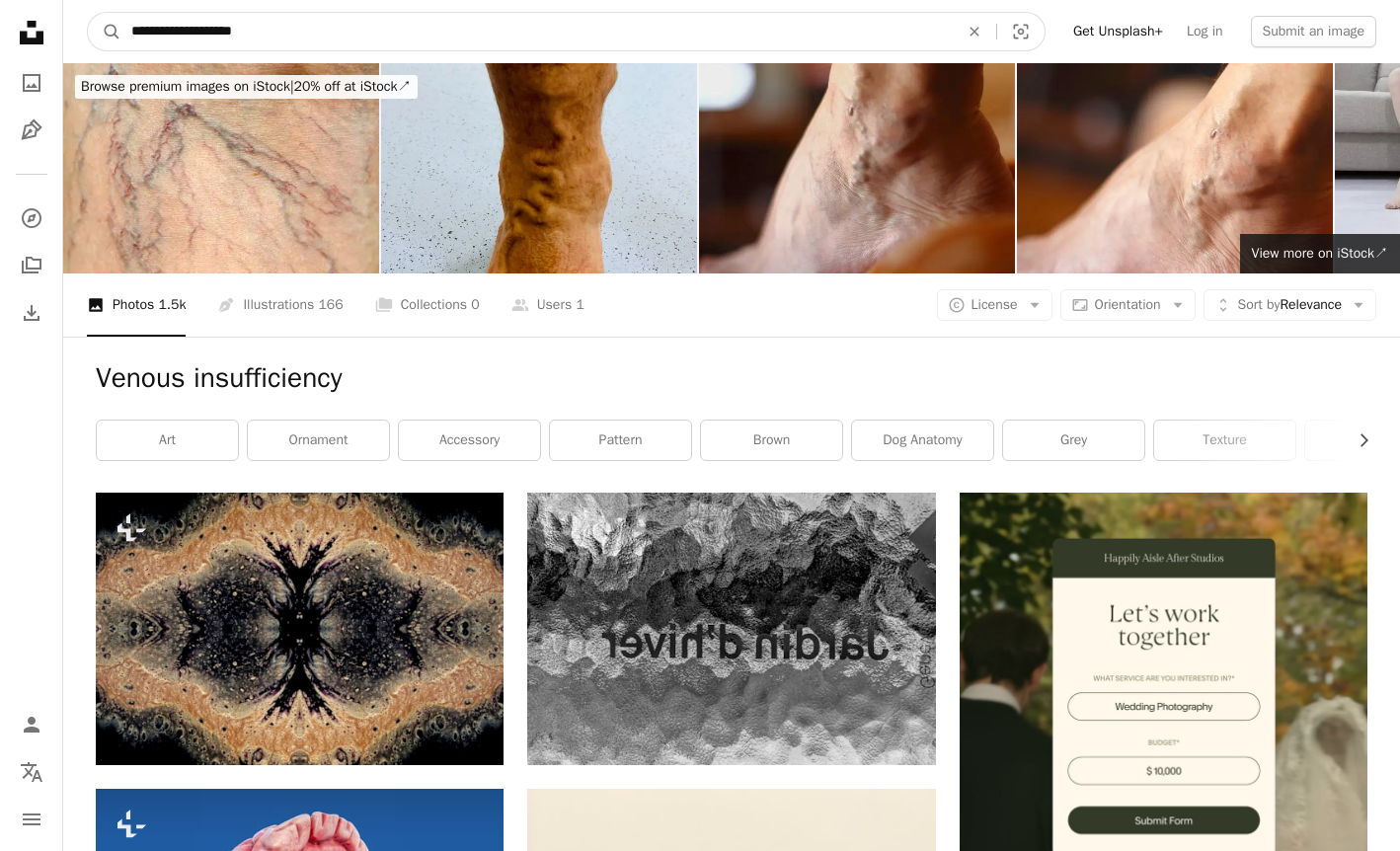 drag, startPoint x: 285, startPoint y: 32, endPoint x: -30, endPoint y: 30, distance: 315.00635 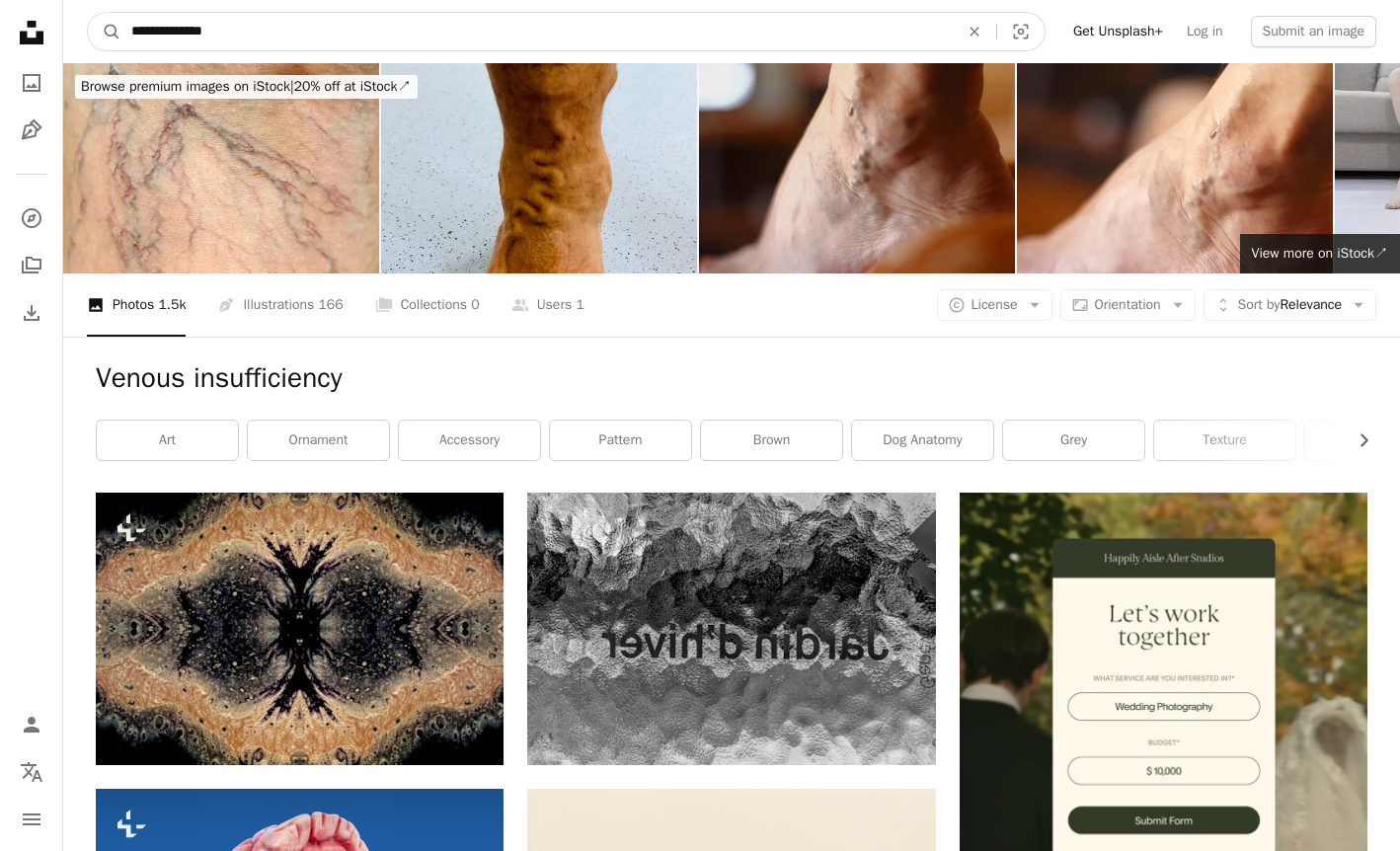 type on "**********" 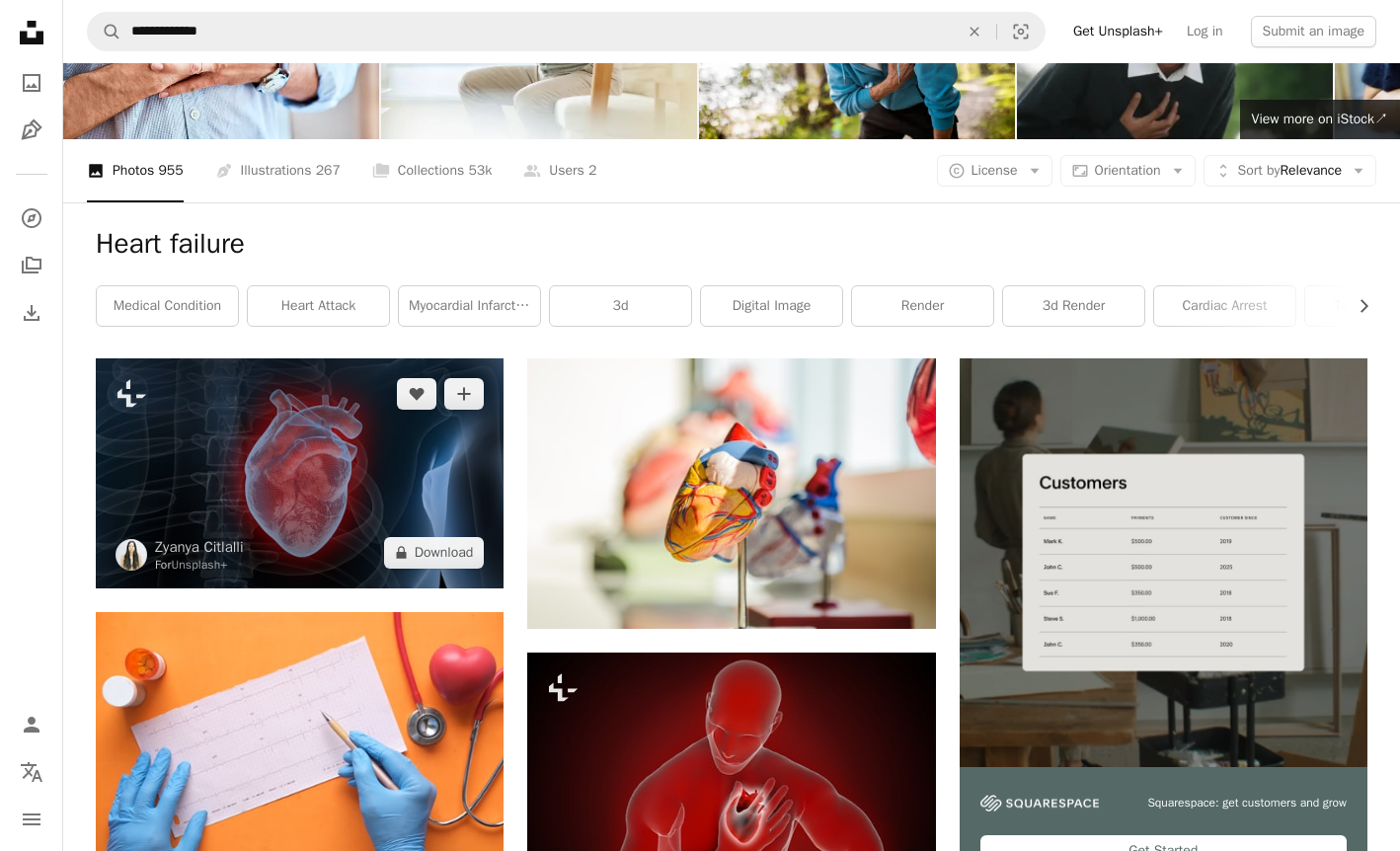 scroll, scrollTop: 0, scrollLeft: 0, axis: both 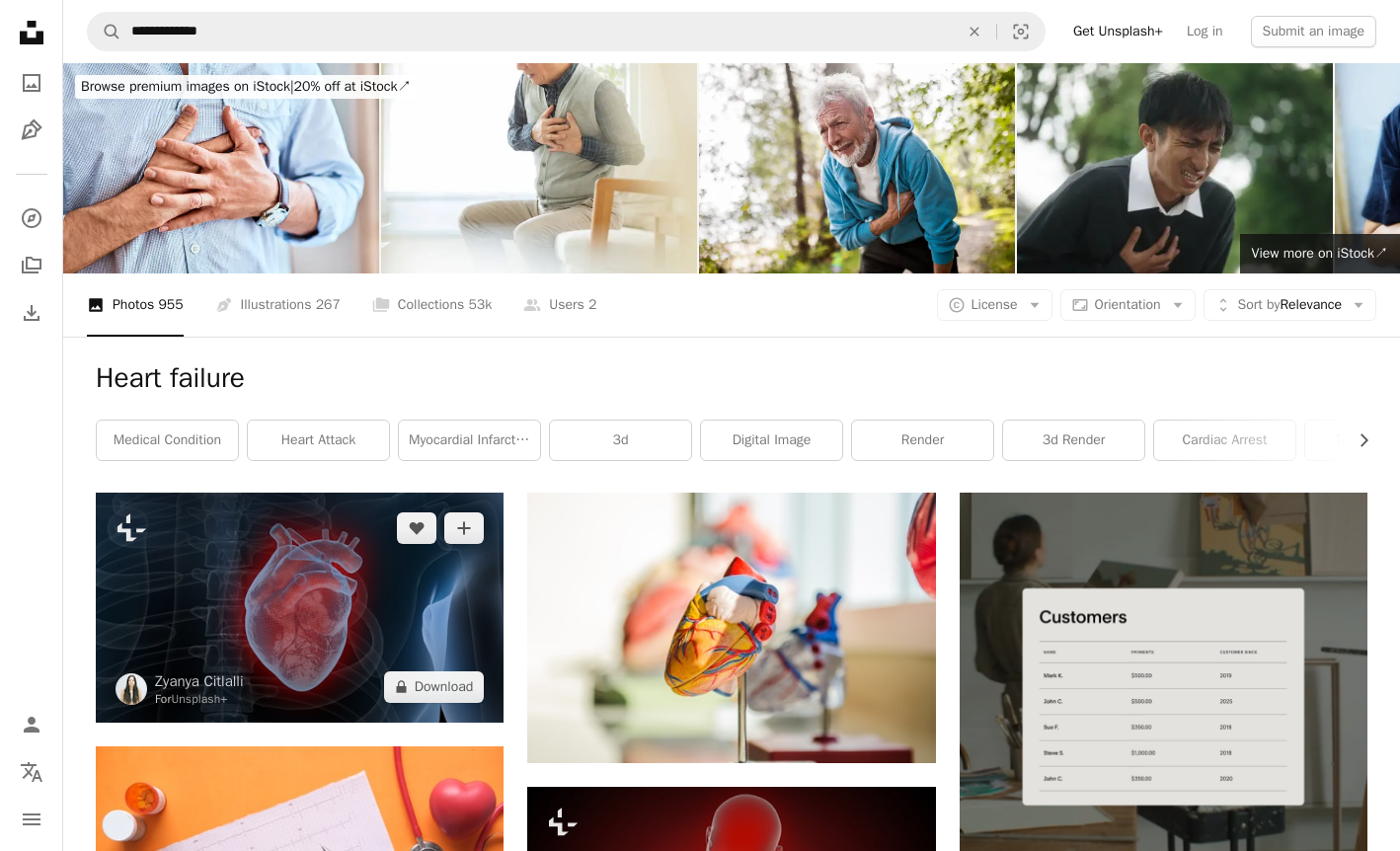 click at bounding box center (299, 607) 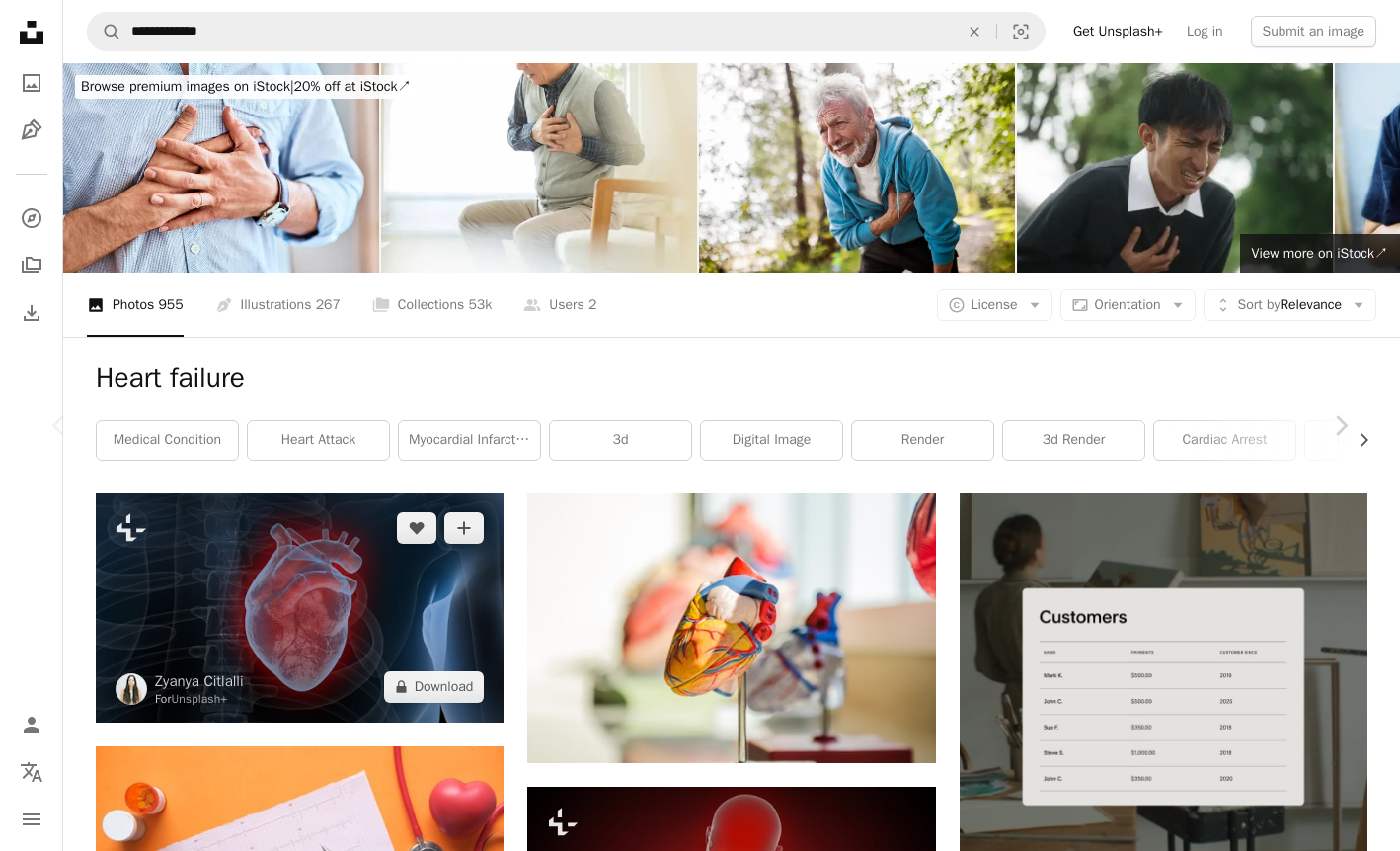scroll, scrollTop: 0, scrollLeft: 0, axis: both 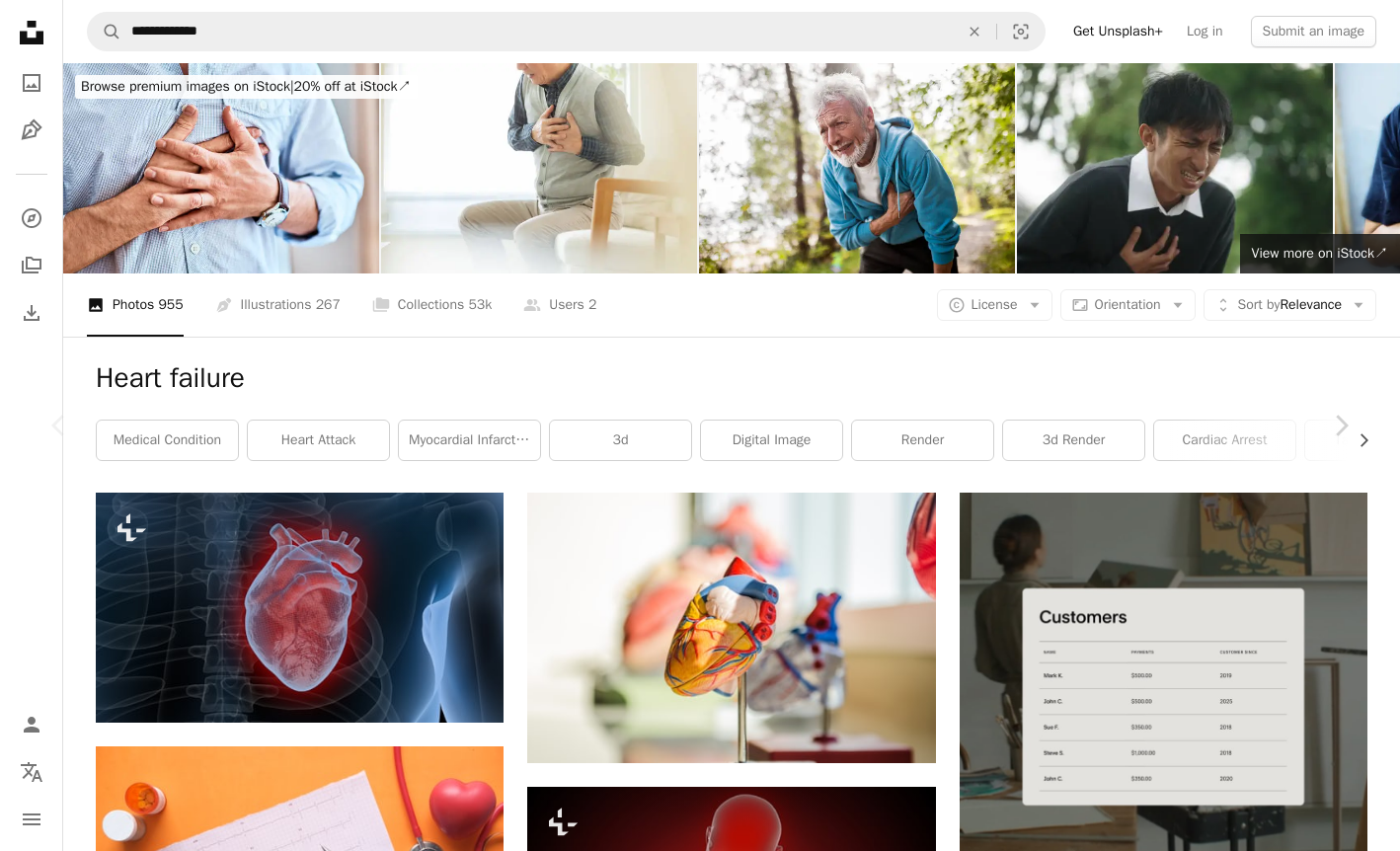 click on "A lock Download" at bounding box center [1192, 4354] 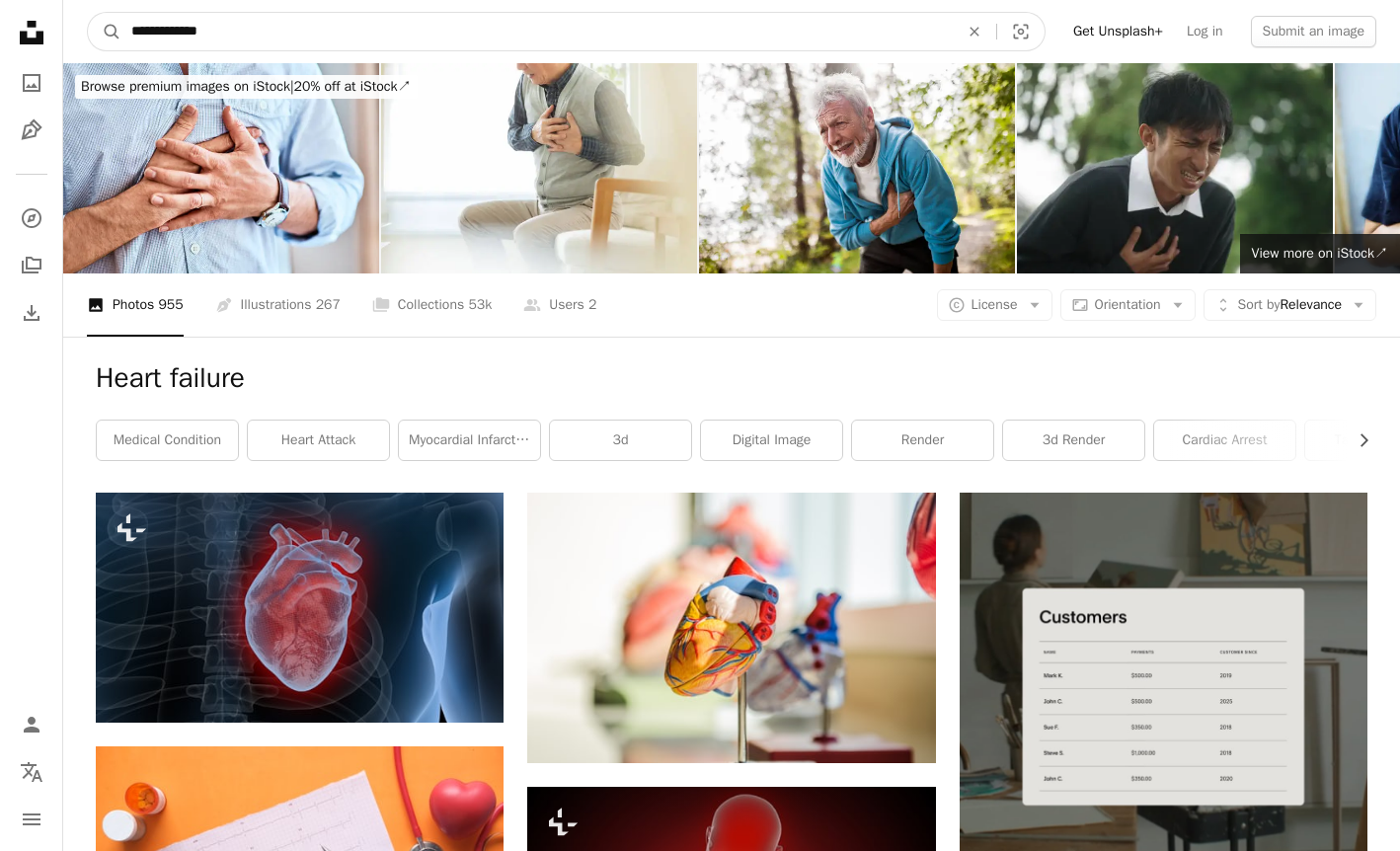 drag, startPoint x: 275, startPoint y: 39, endPoint x: -14, endPoint y: 31, distance: 289.11071 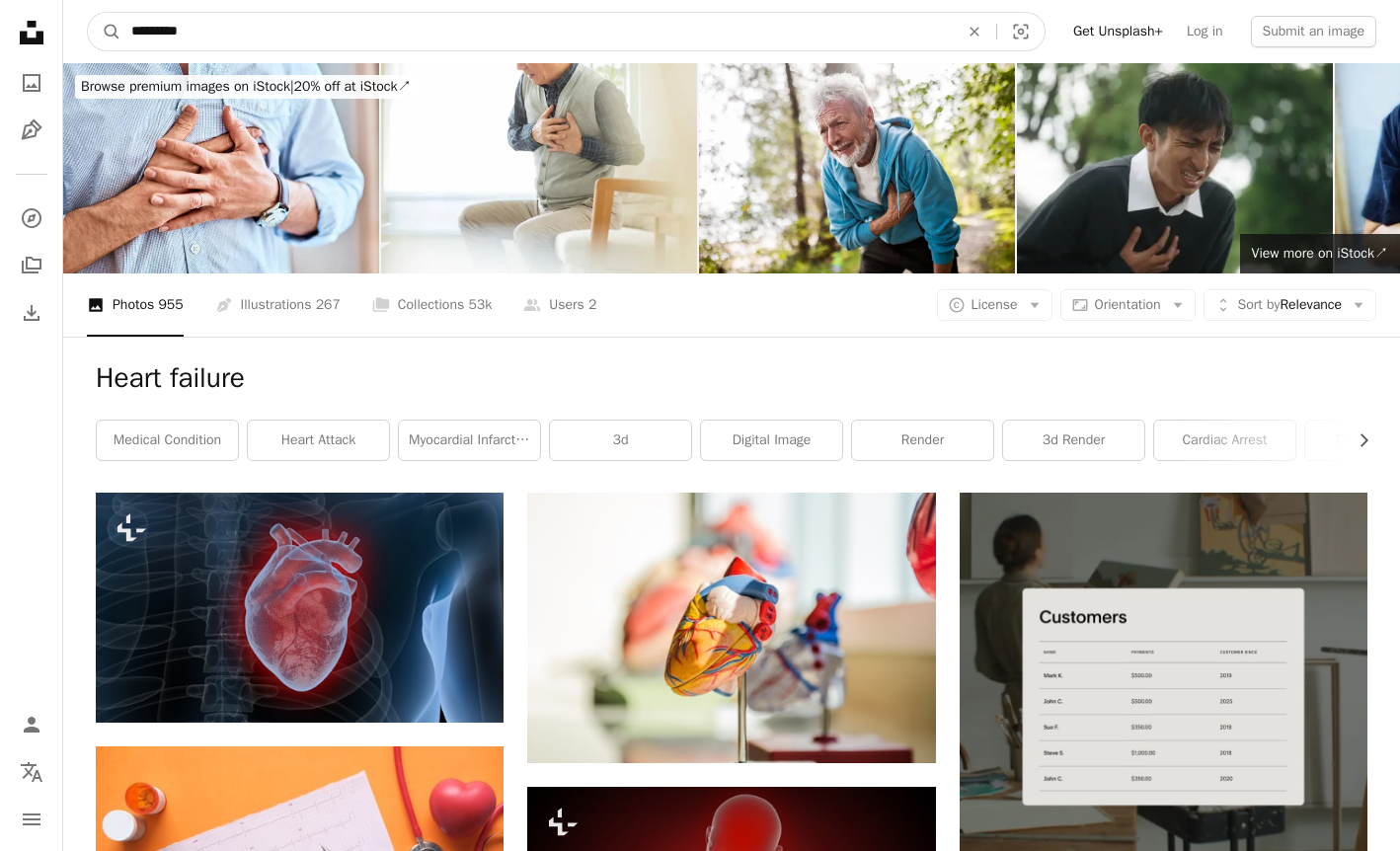 click on "A magnifying glass" at bounding box center [105, 32] 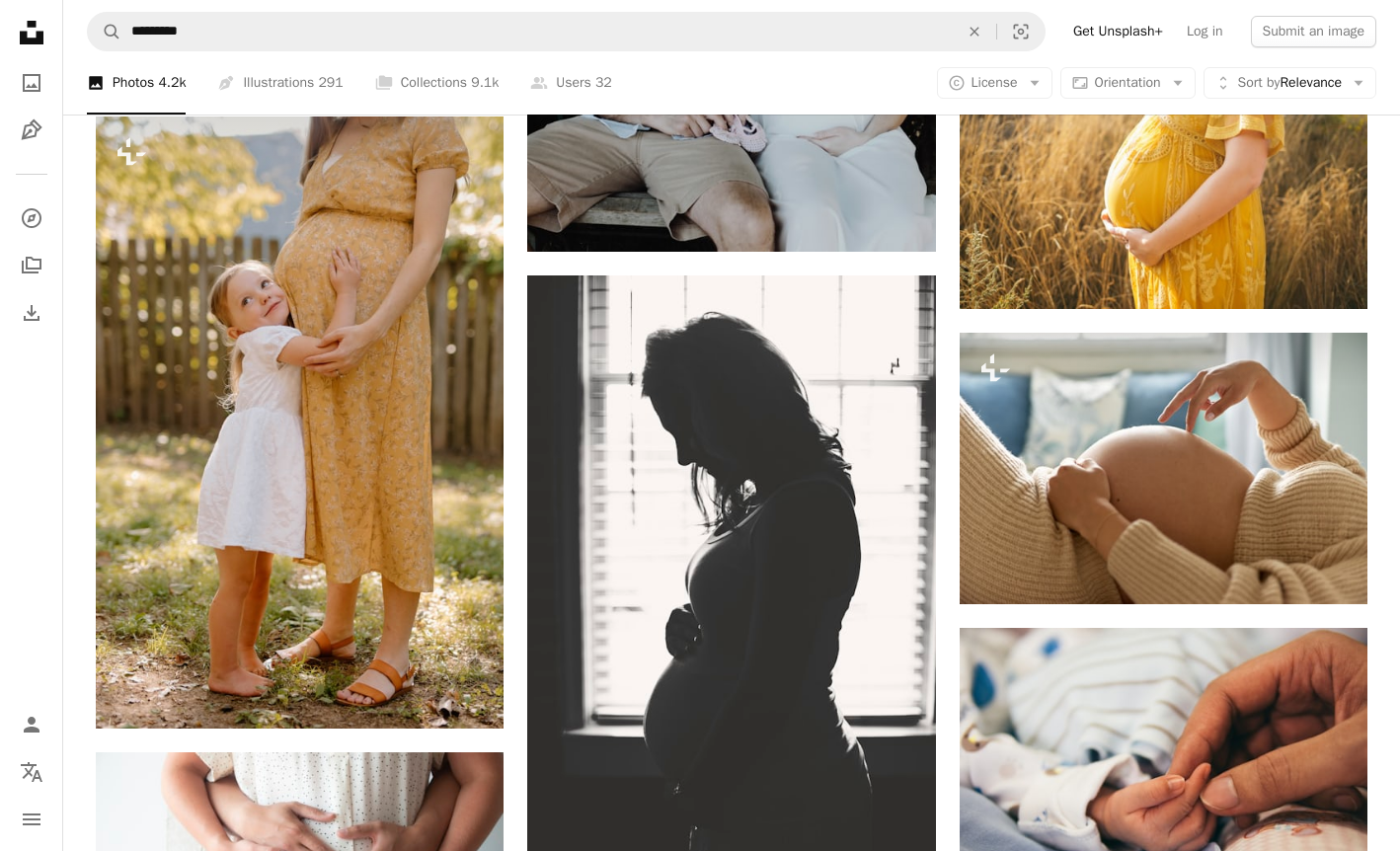 scroll, scrollTop: 1605, scrollLeft: 0, axis: vertical 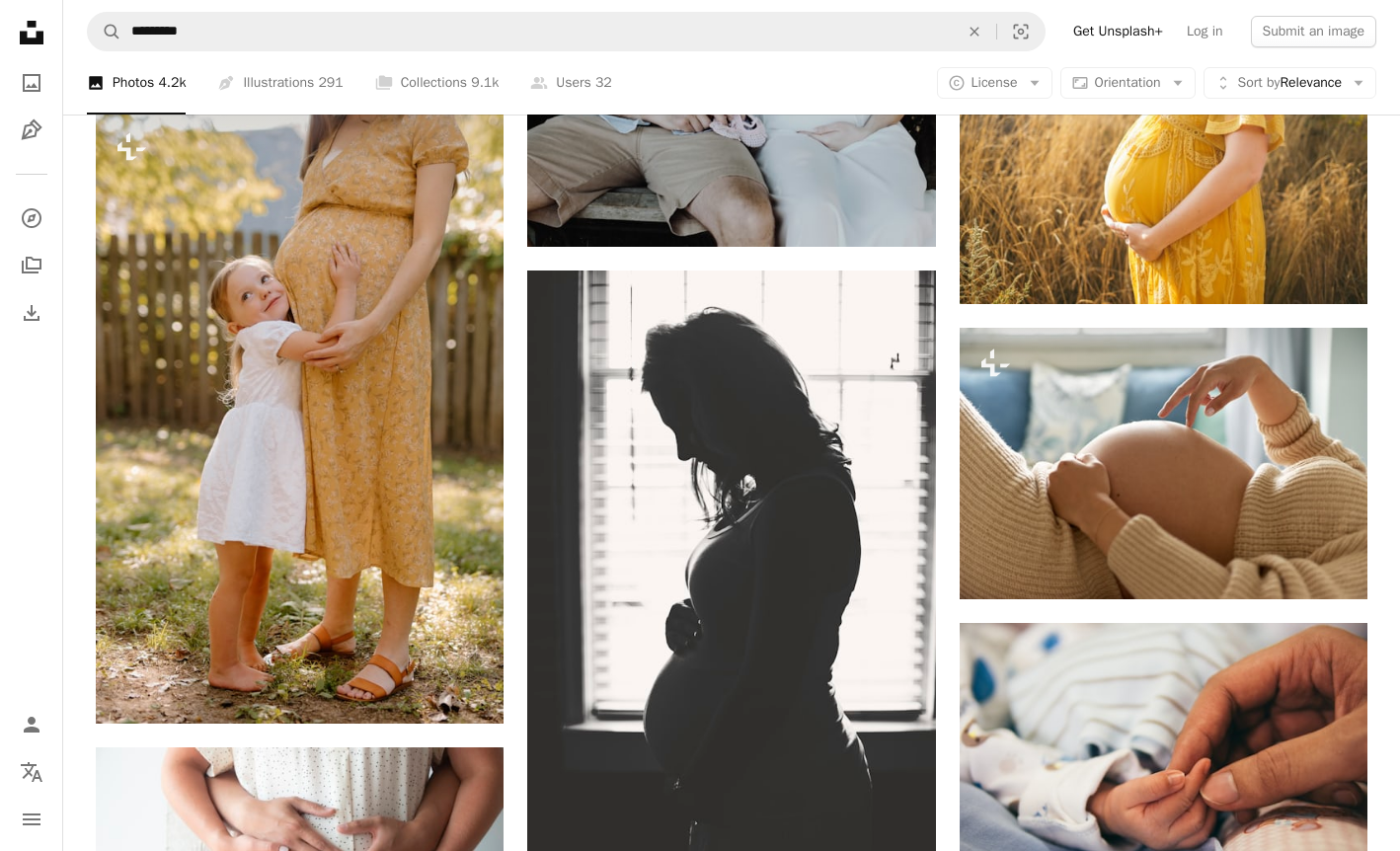 click at bounding box center [1163, 1238] 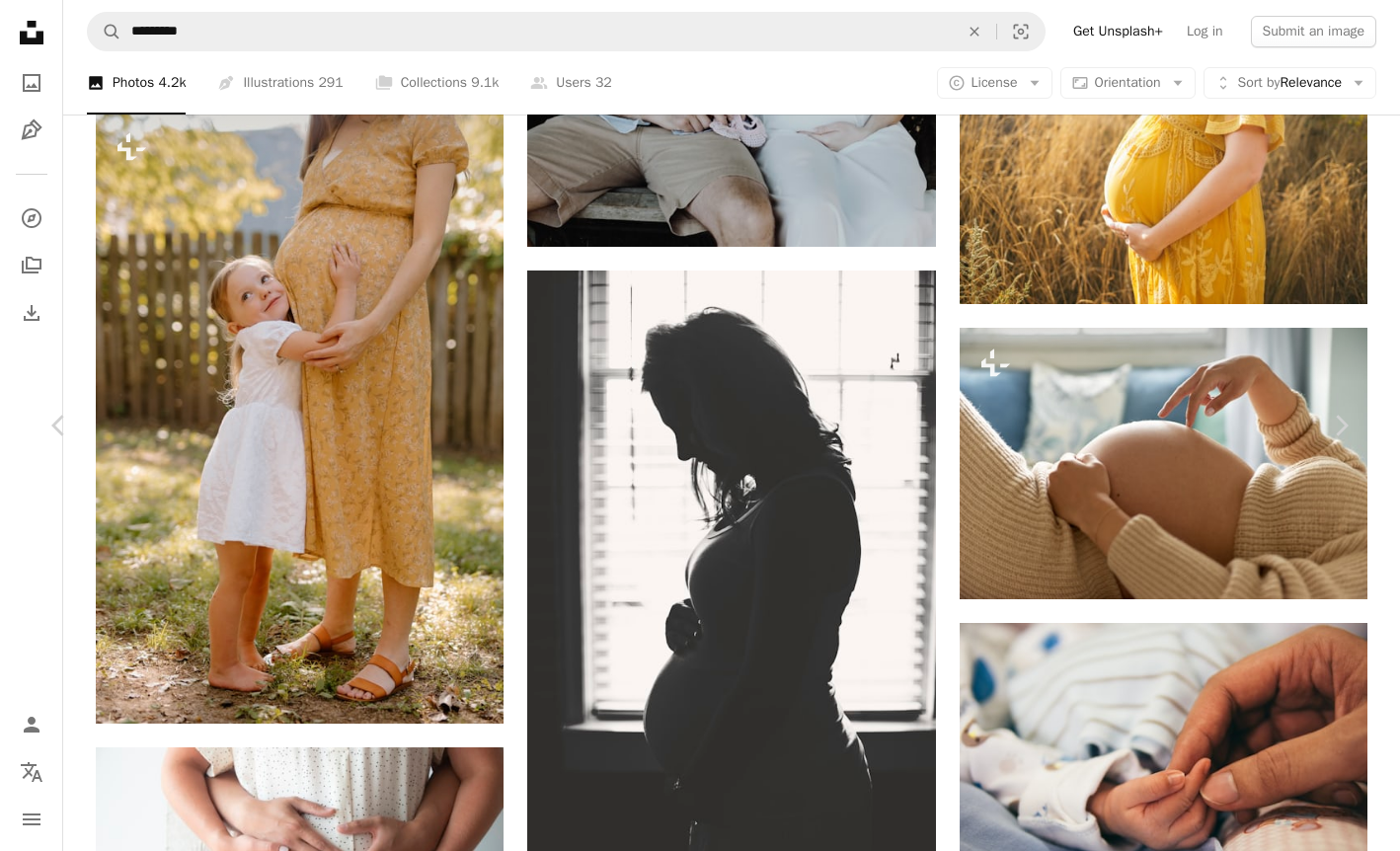 click on "Download free" at bounding box center [1154, 3111] 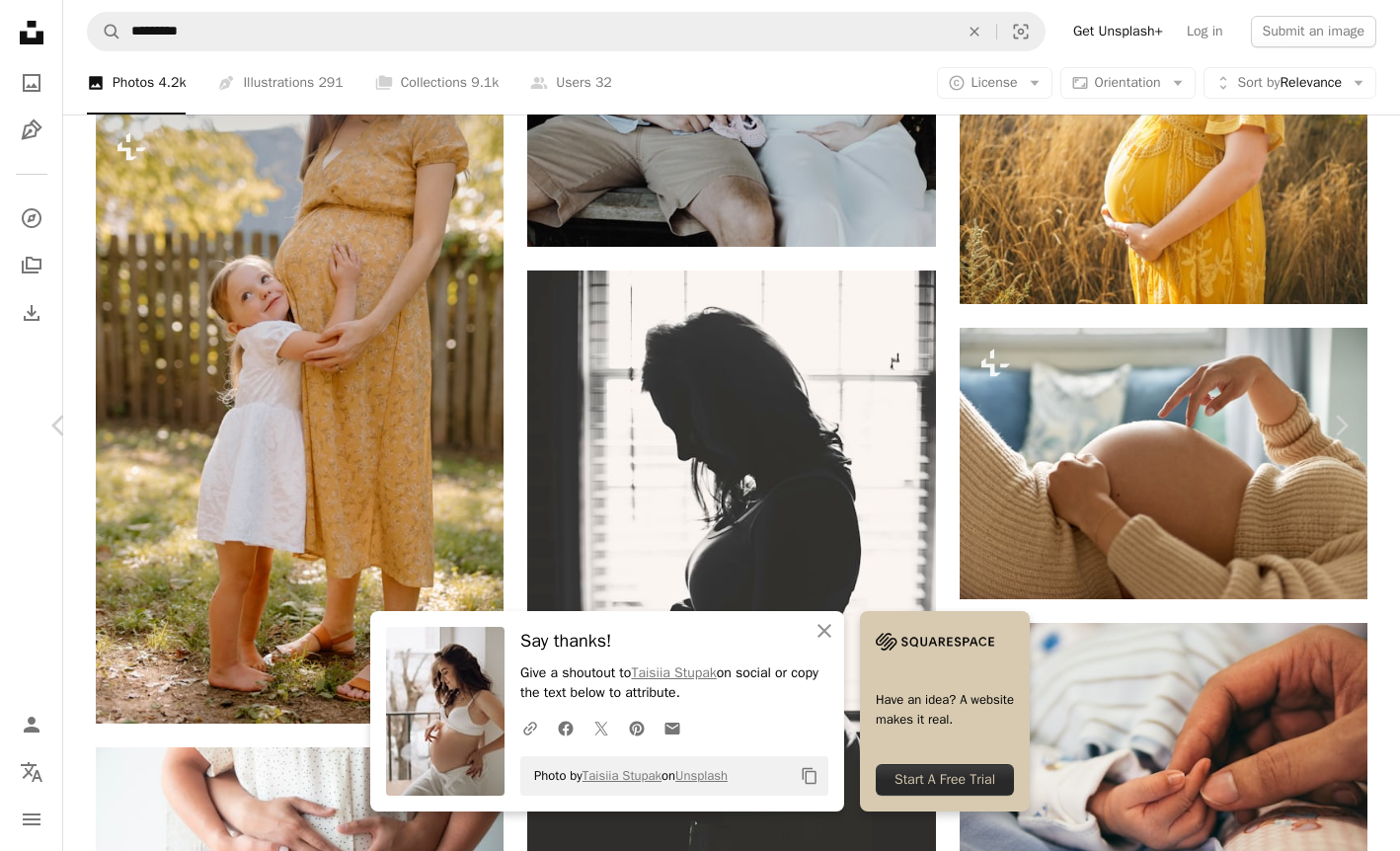 click on "Zoom in" at bounding box center (692, 6711) 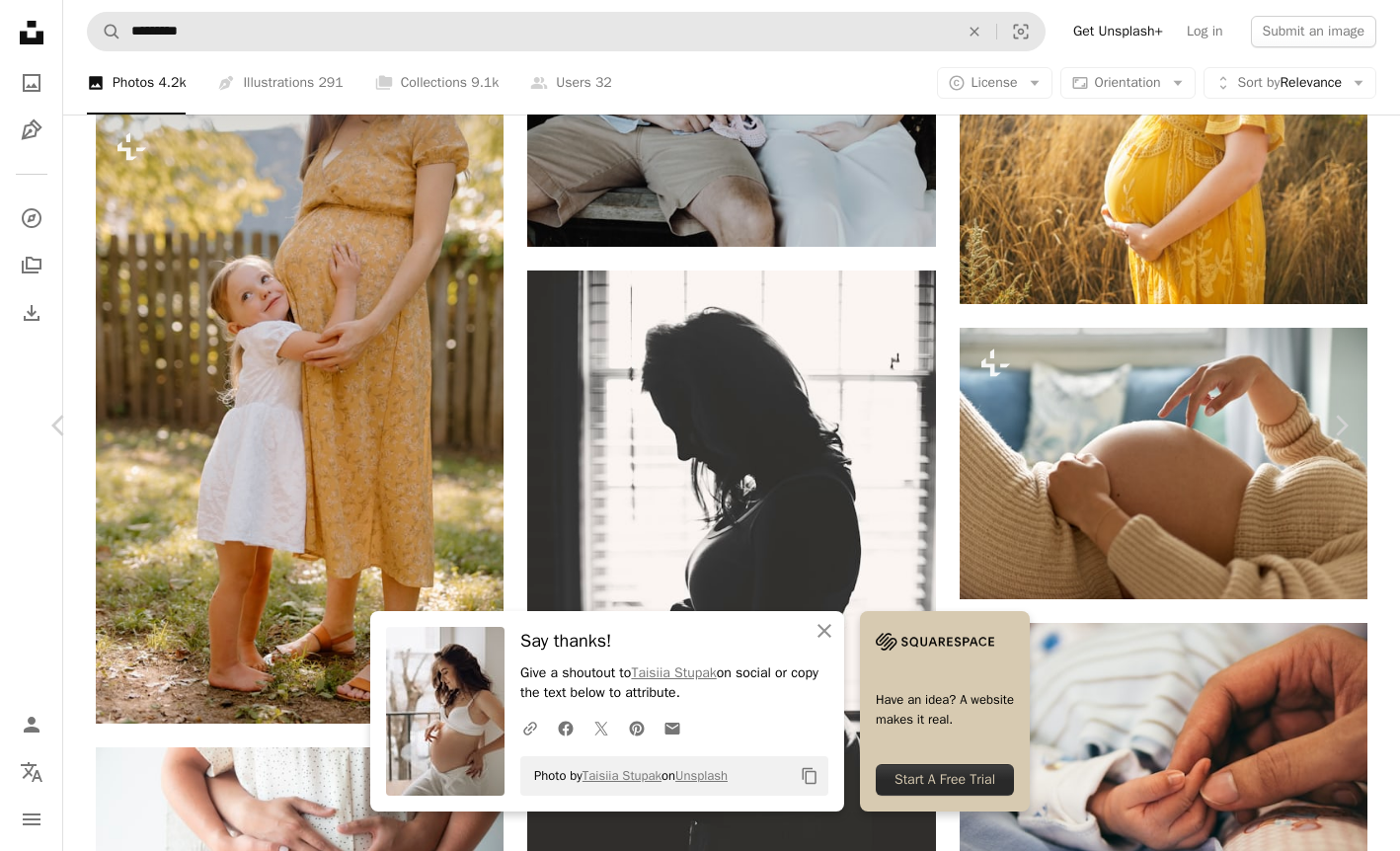 drag, startPoint x: 26, startPoint y: 33, endPoint x: 220, endPoint y: 24, distance: 194.20865 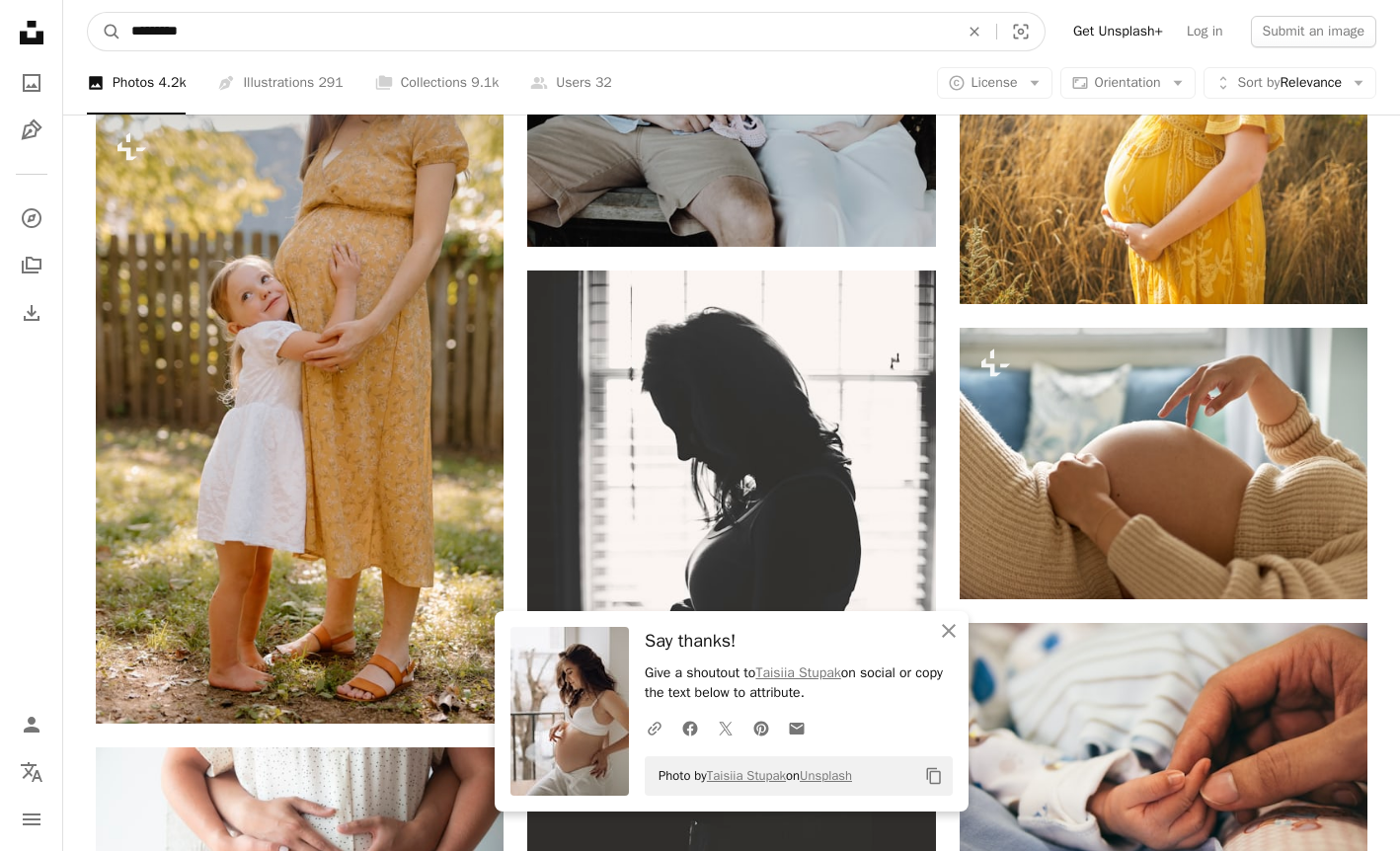 drag, startPoint x: 144, startPoint y: 24, endPoint x: 82, endPoint y: 24, distance: 62 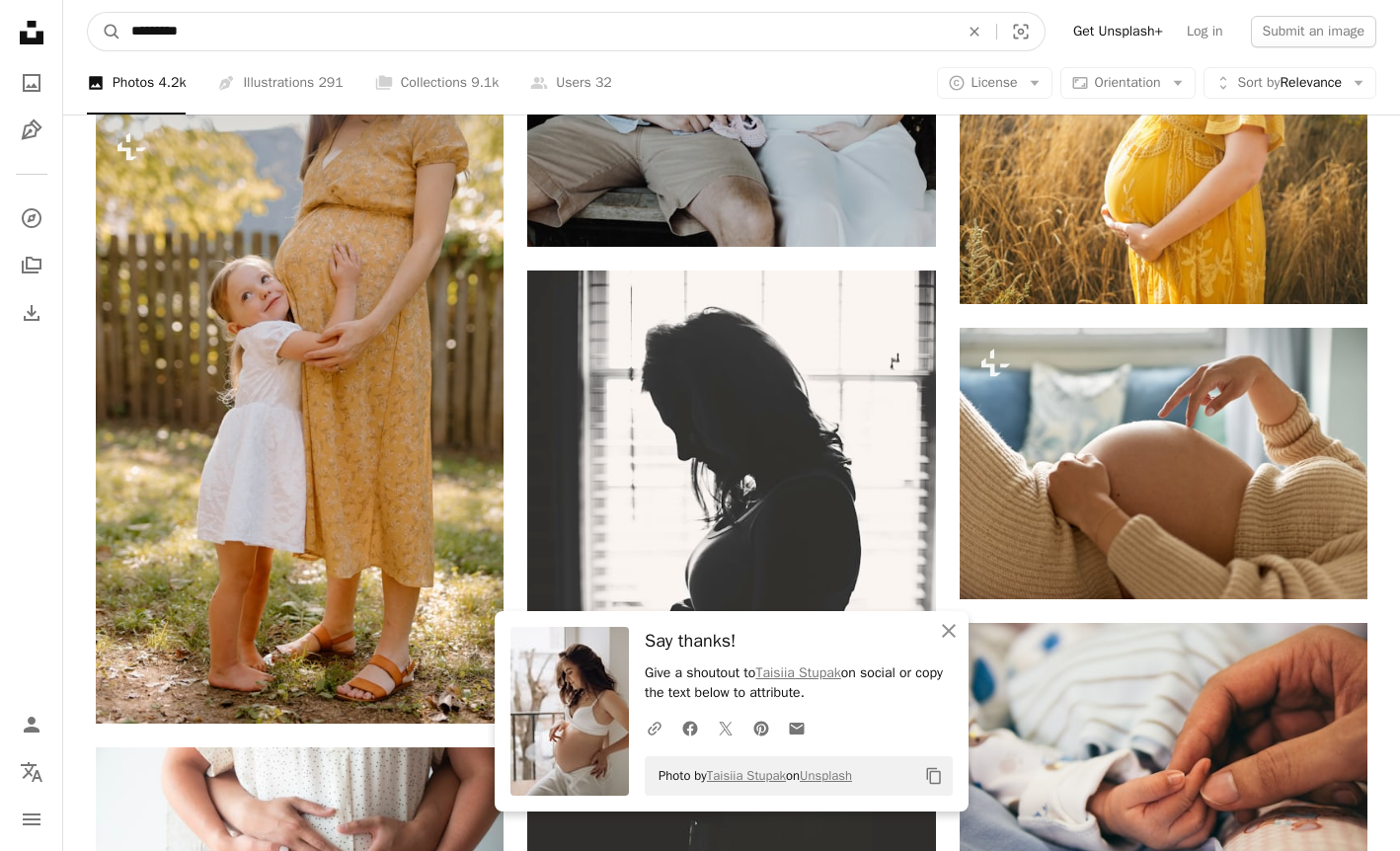 click on "A magnifying glass ********* An X shape Visual search Get Unsplash+ Log in Submit an image" at bounding box center [732, 32] 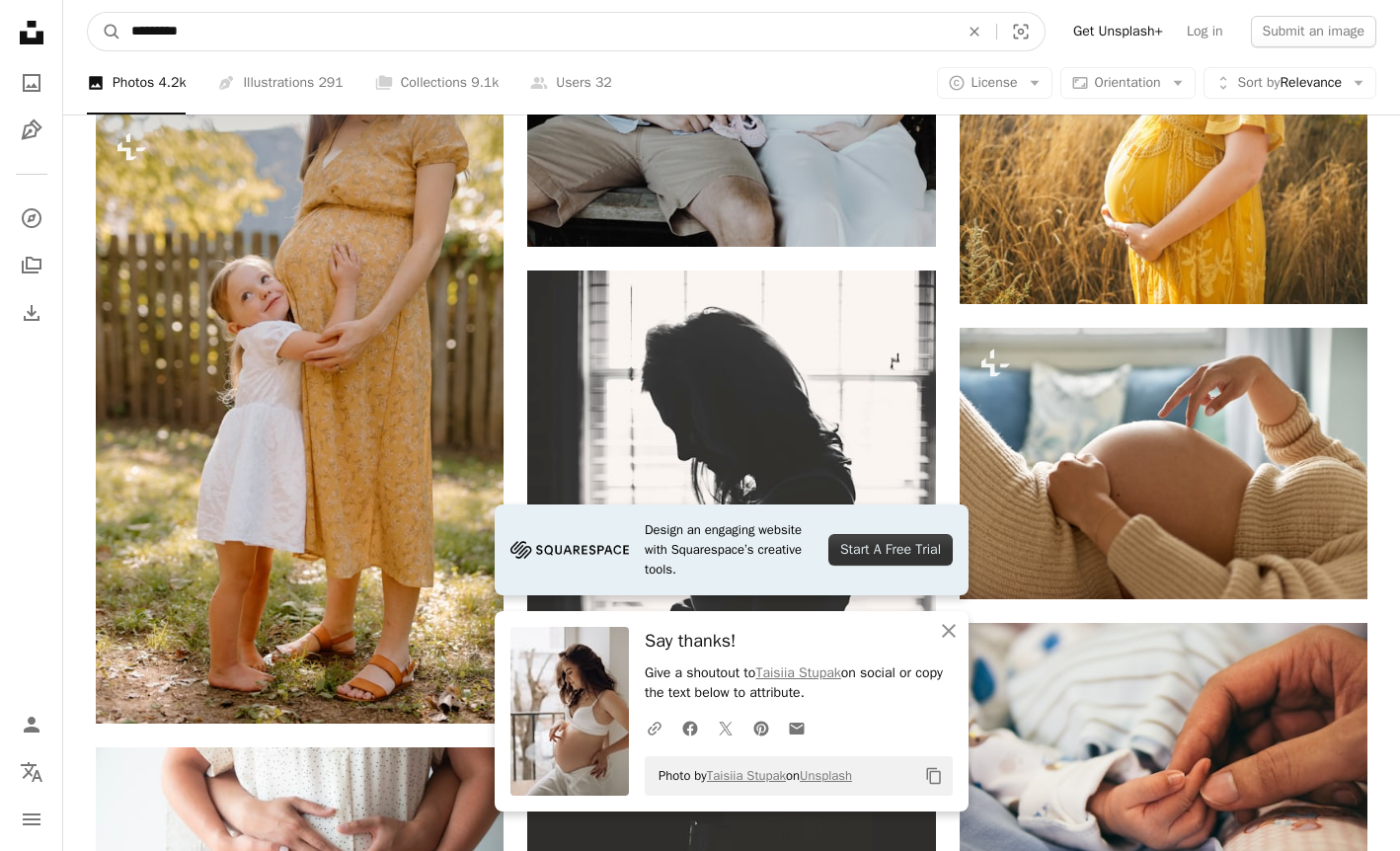 paste on "**********" 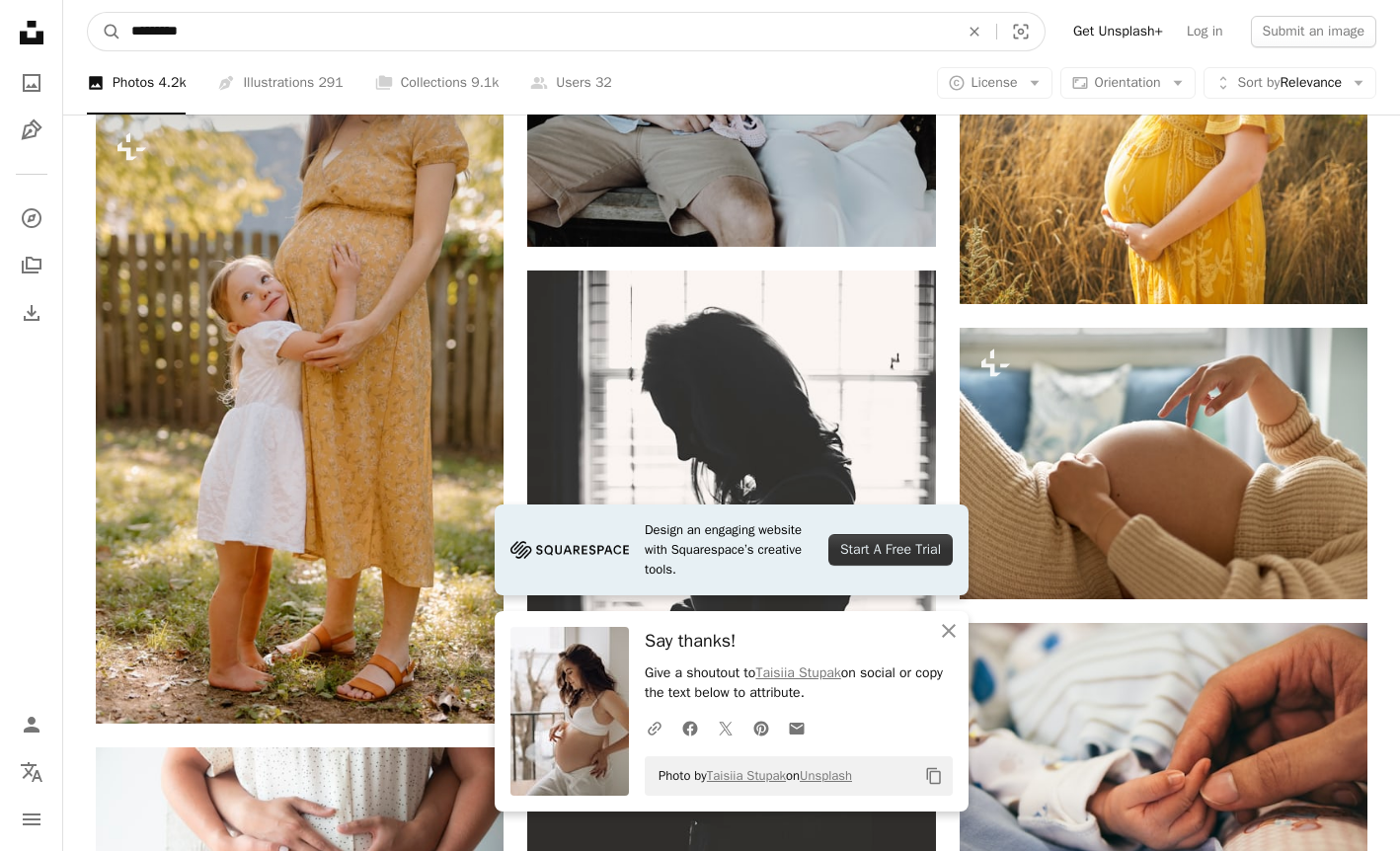 type on "**********" 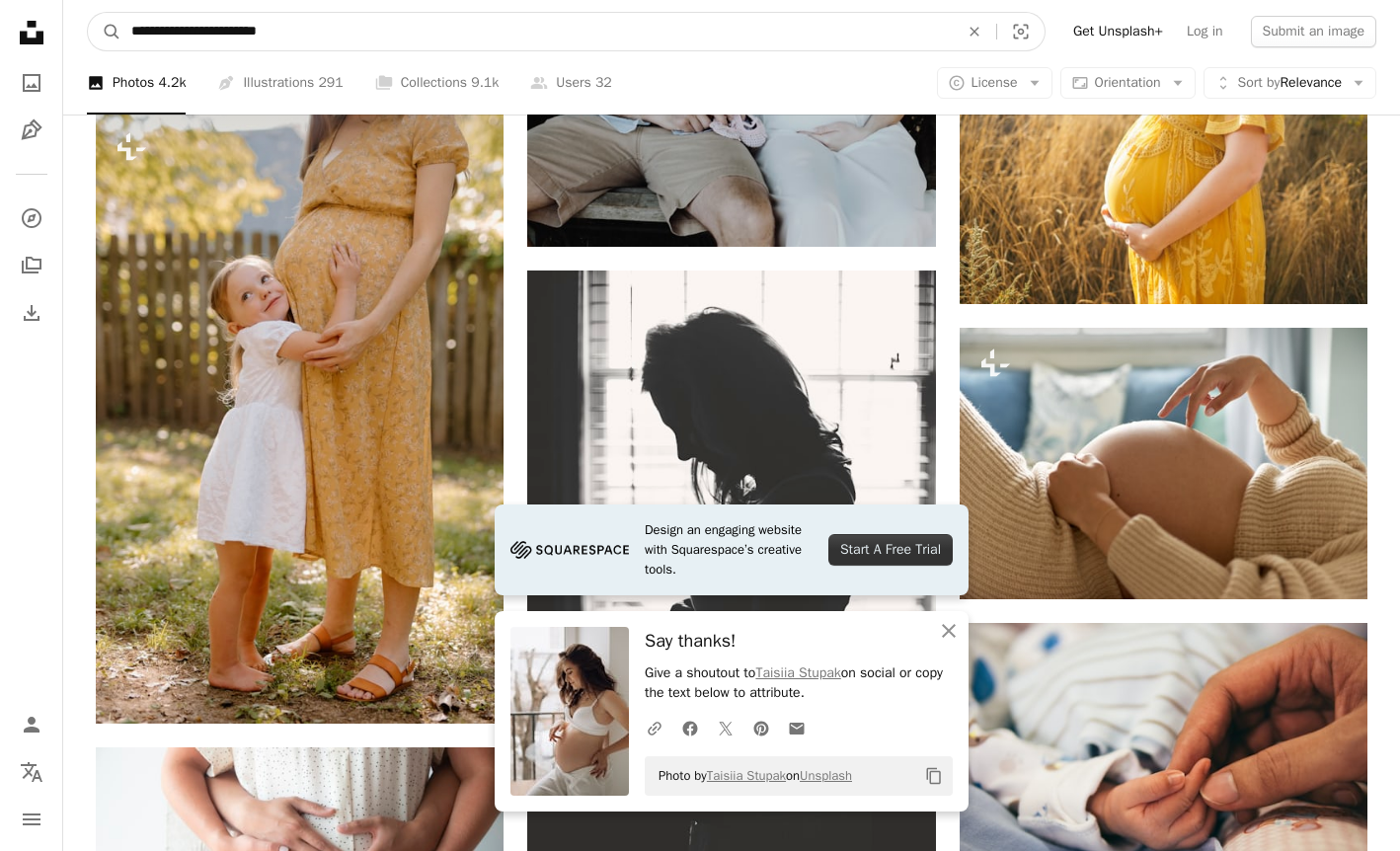 click on "A magnifying glass" at bounding box center (105, 32) 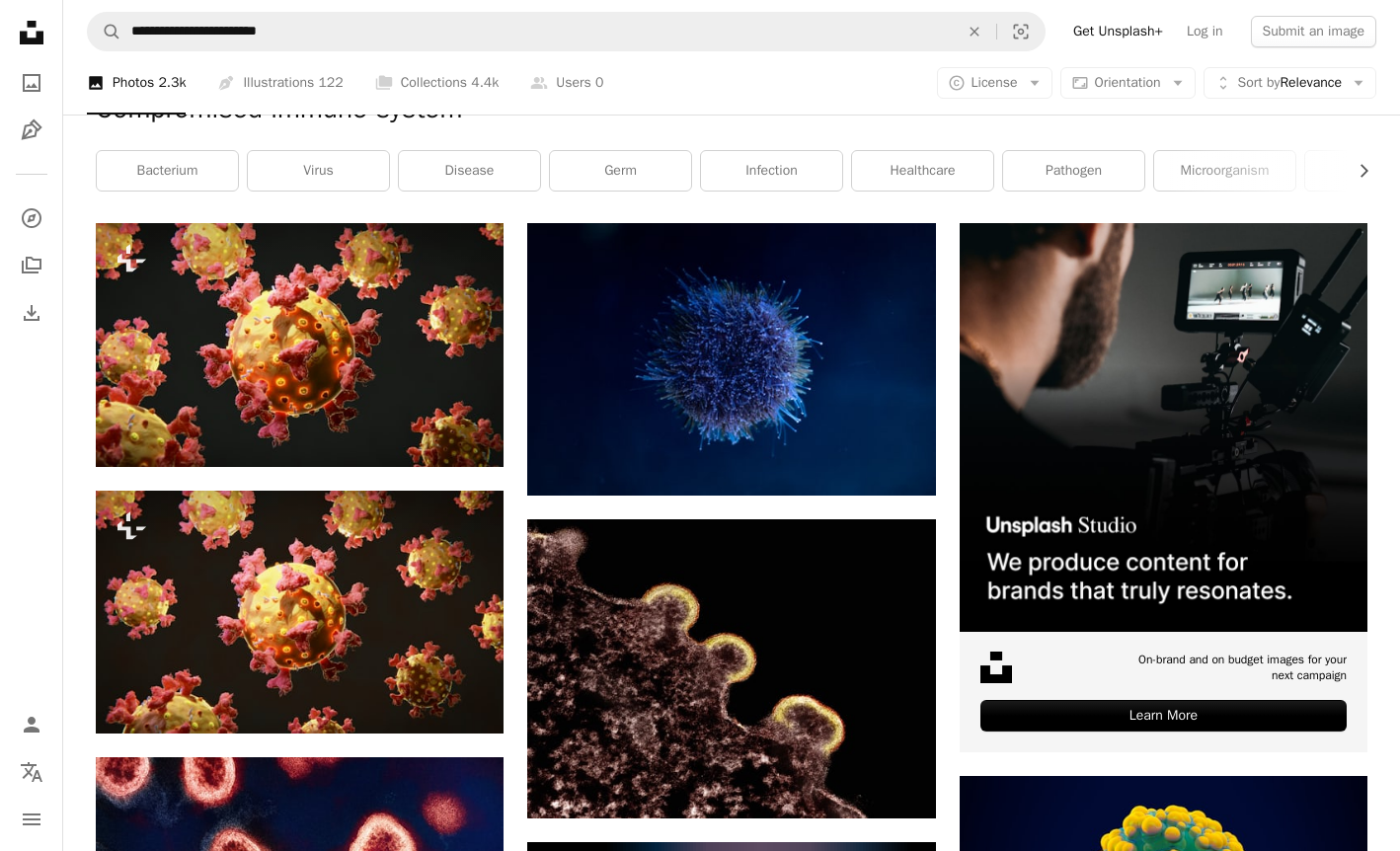 scroll, scrollTop: 0, scrollLeft: 0, axis: both 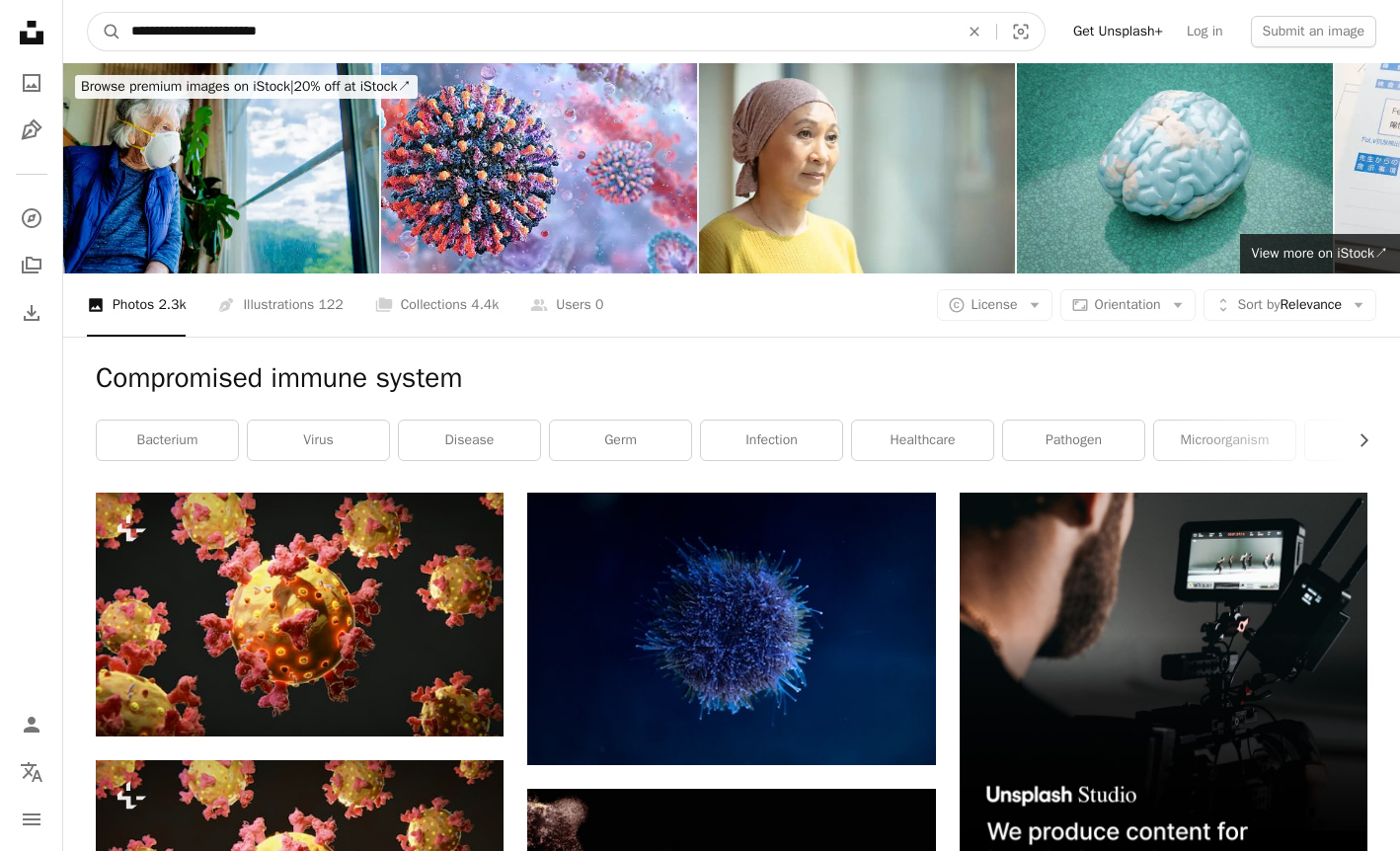 drag, startPoint x: 343, startPoint y: 28, endPoint x: -16, endPoint y: 28, distance: 359 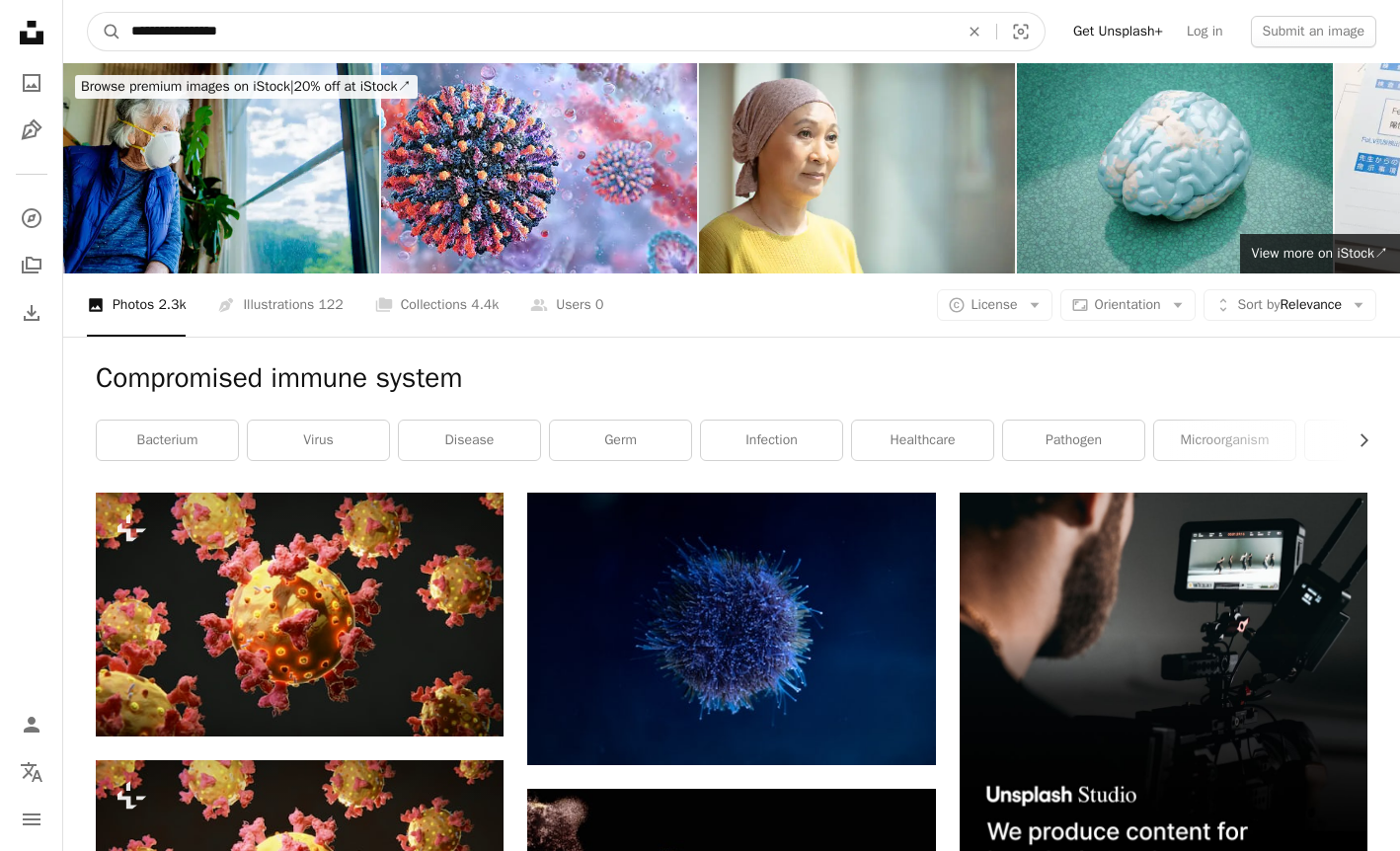 click on "A magnifying glass" at bounding box center [105, 32] 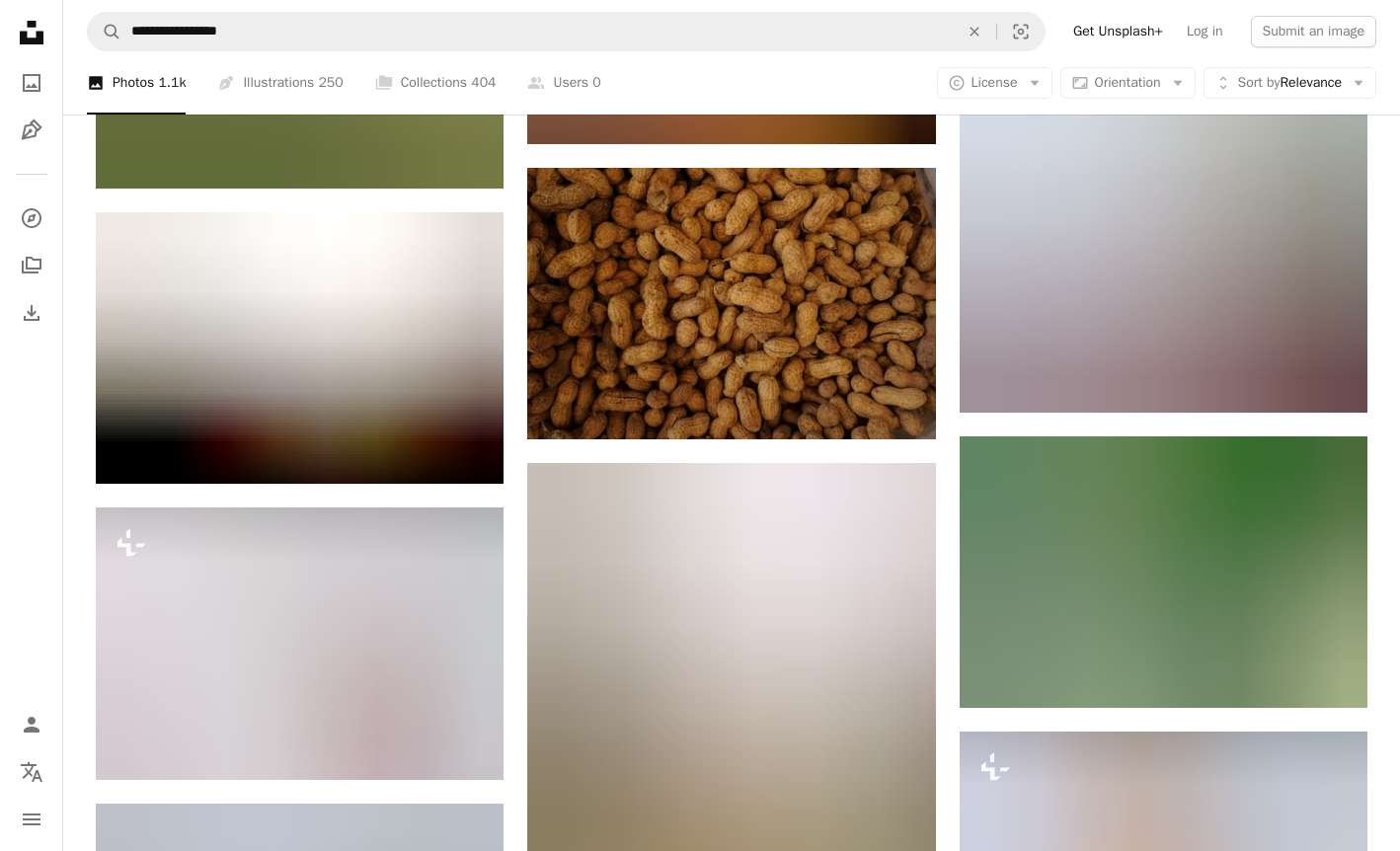 scroll, scrollTop: 1876, scrollLeft: 0, axis: vertical 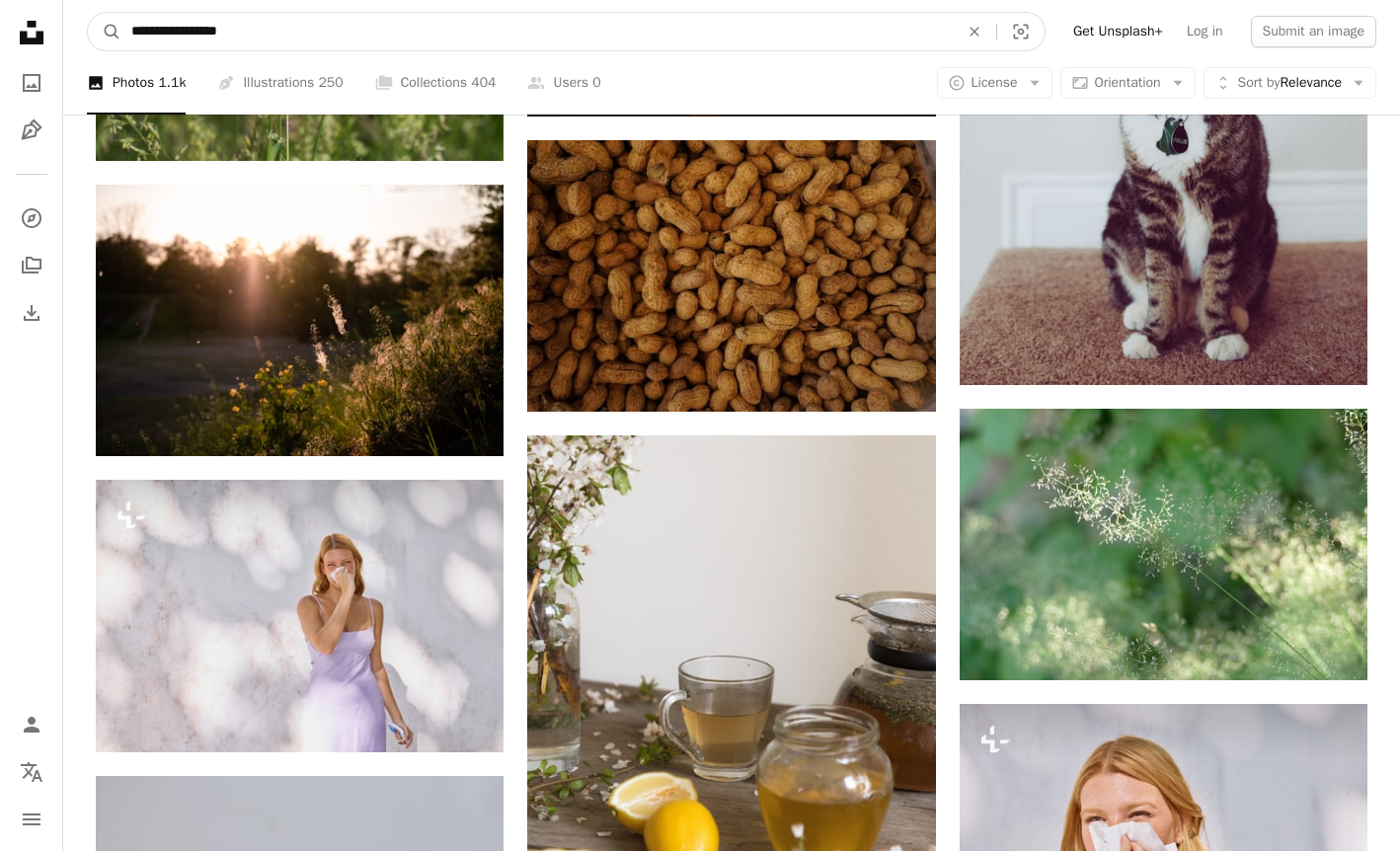 drag, startPoint x: 343, startPoint y: 27, endPoint x: 32, endPoint y: 27, distance: 311 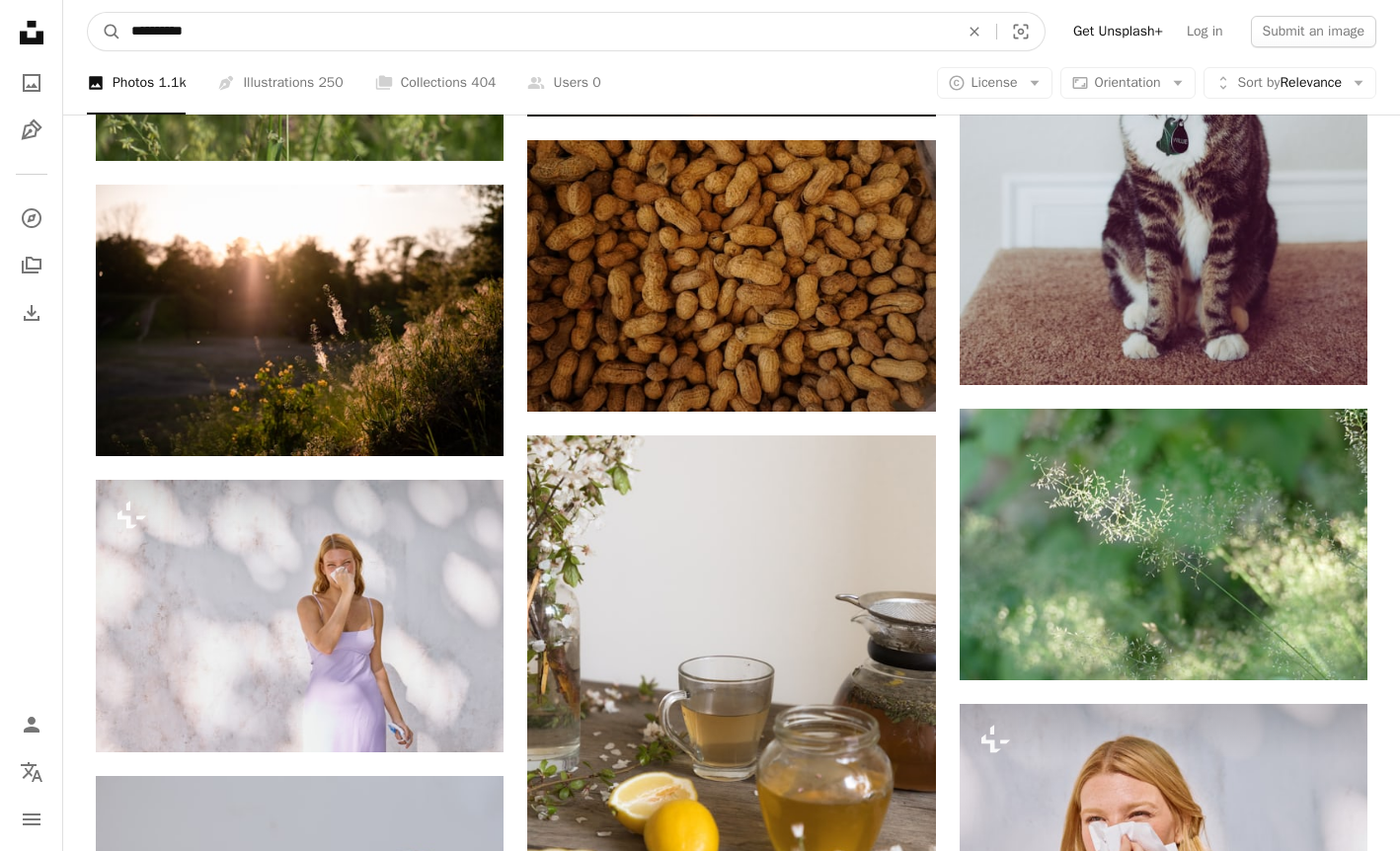 click on "A magnifying glass" at bounding box center [105, 32] 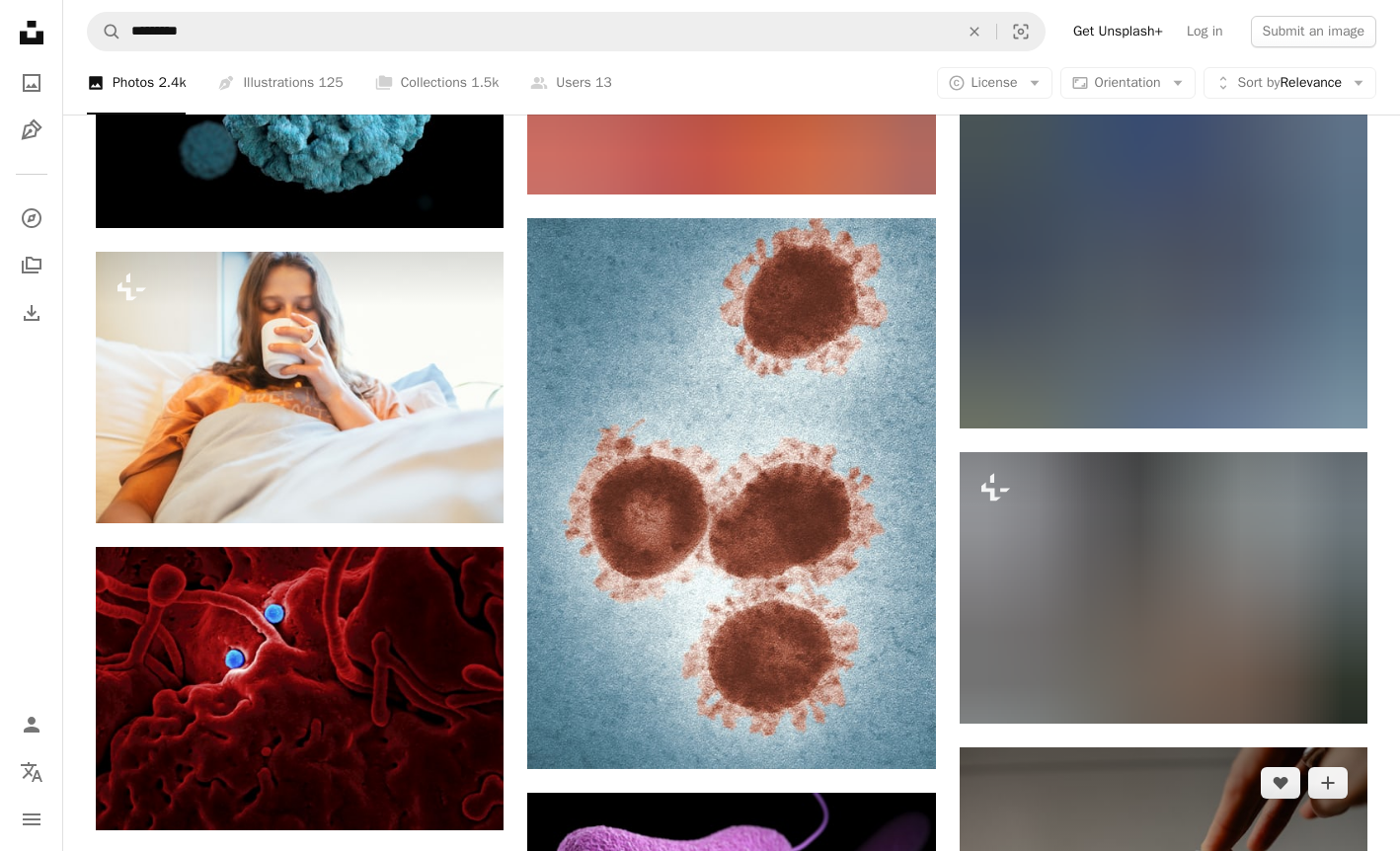 scroll, scrollTop: 1941, scrollLeft: 0, axis: vertical 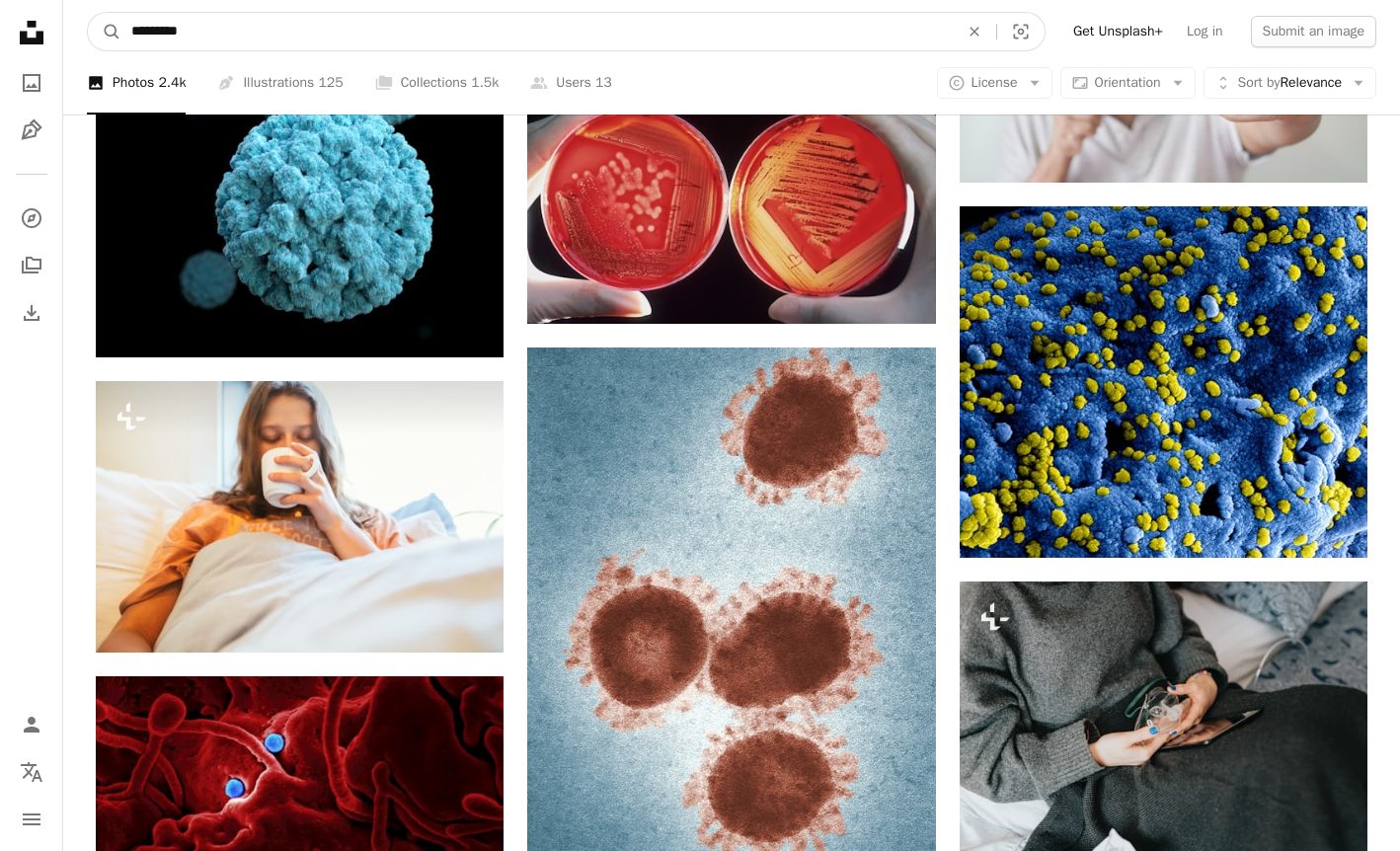 drag, startPoint x: 255, startPoint y: 33, endPoint x: 19, endPoint y: 32, distance: 236.00212 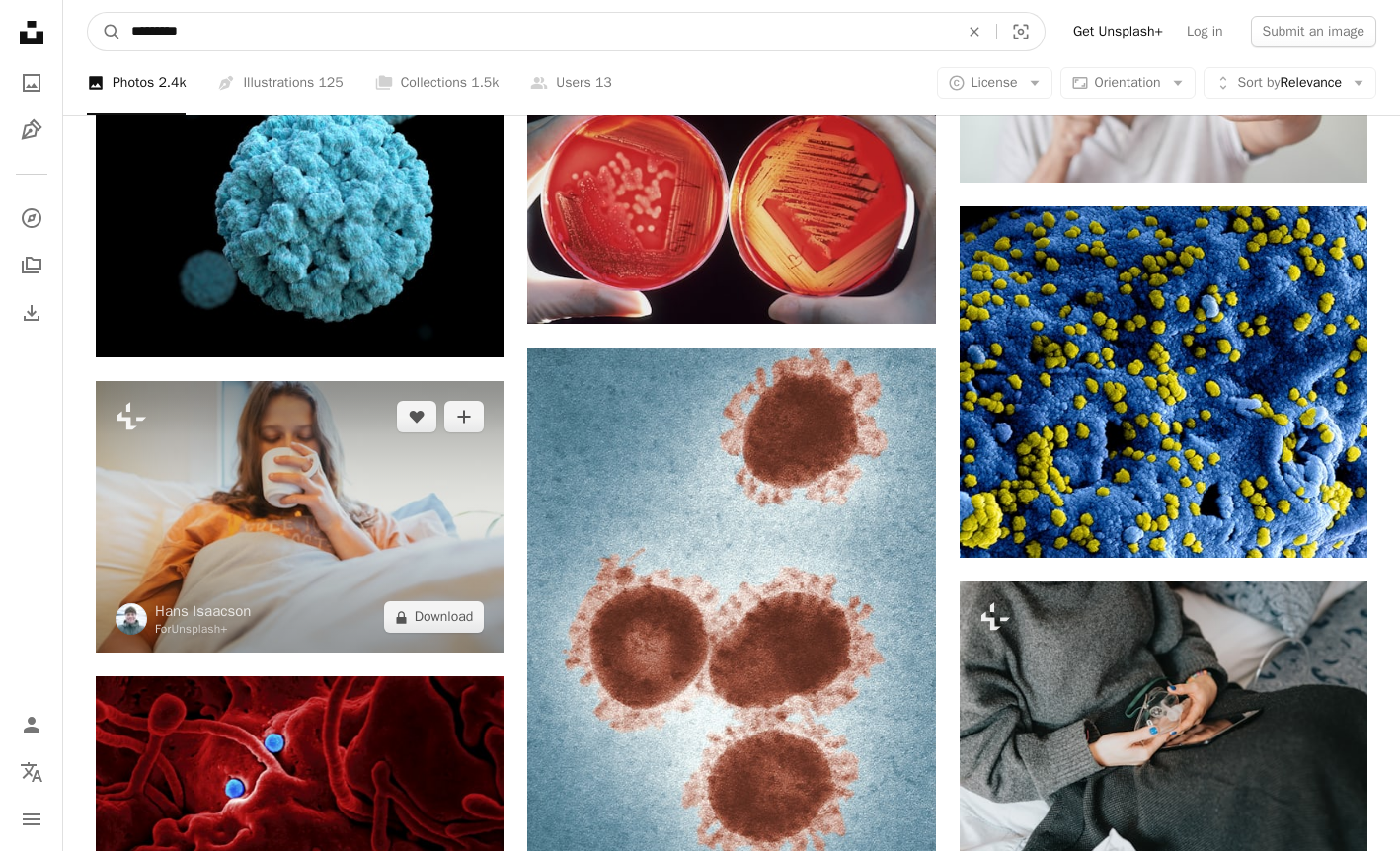 paste 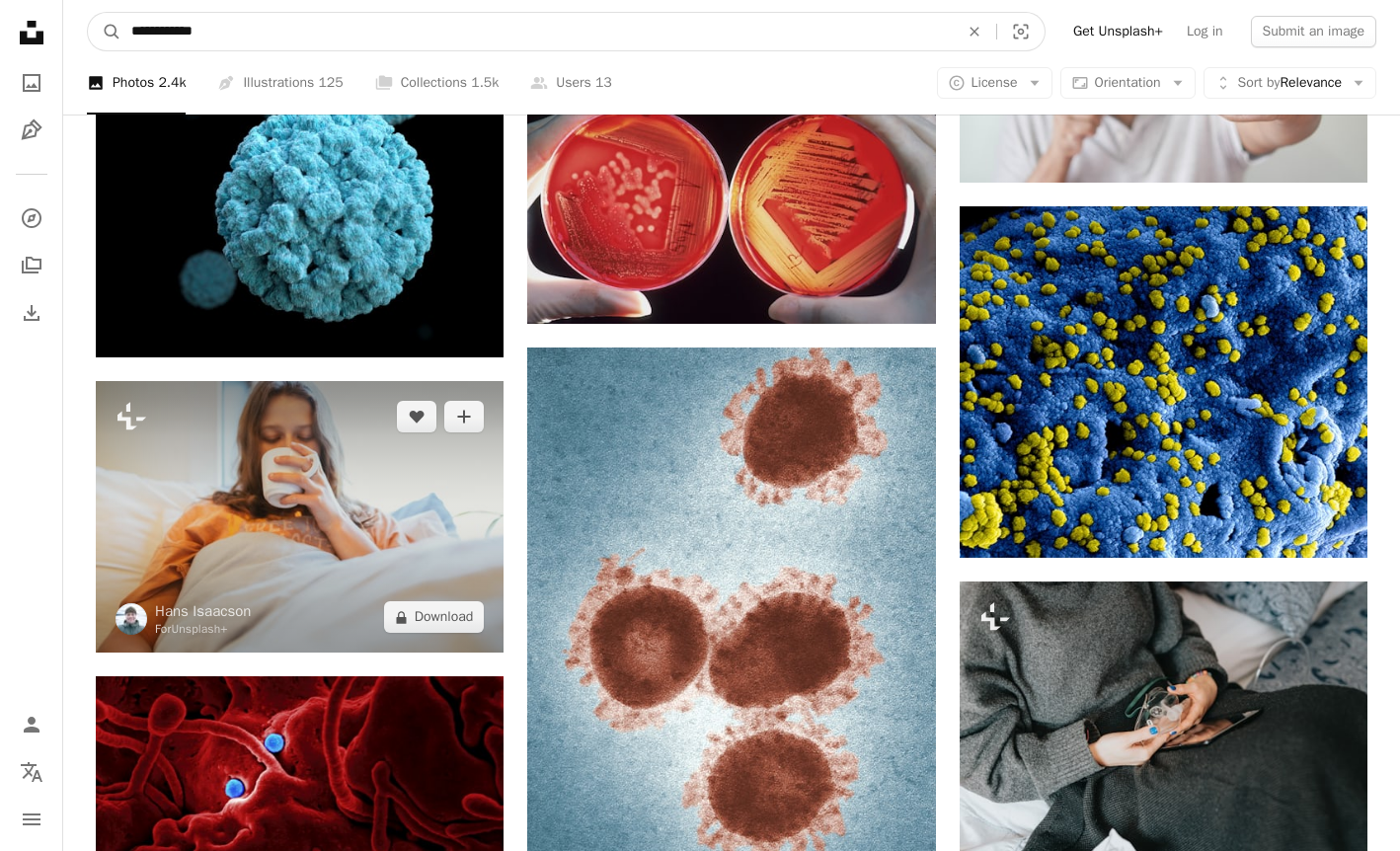 type on "**********" 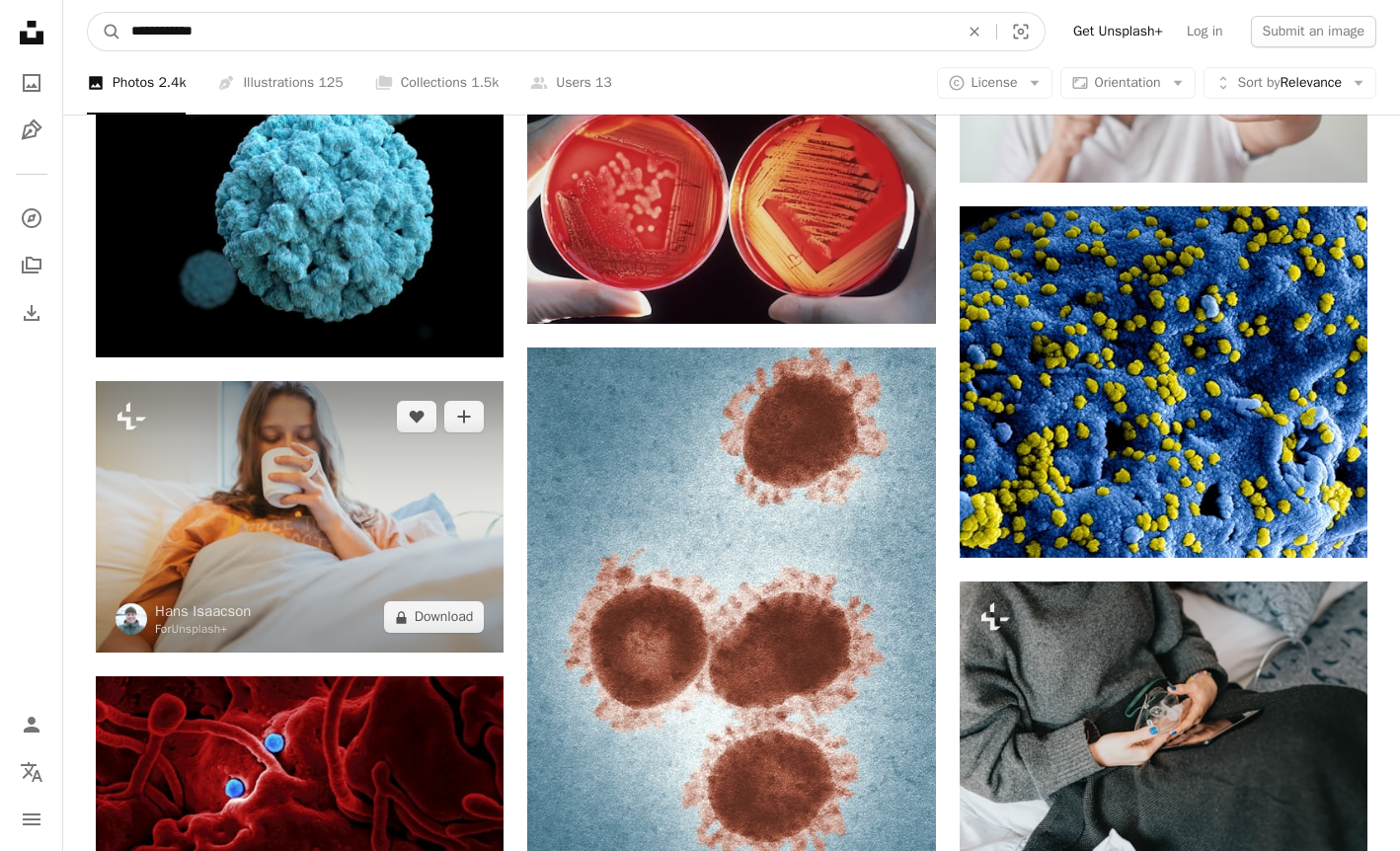 click on "A magnifying glass" at bounding box center (105, 32) 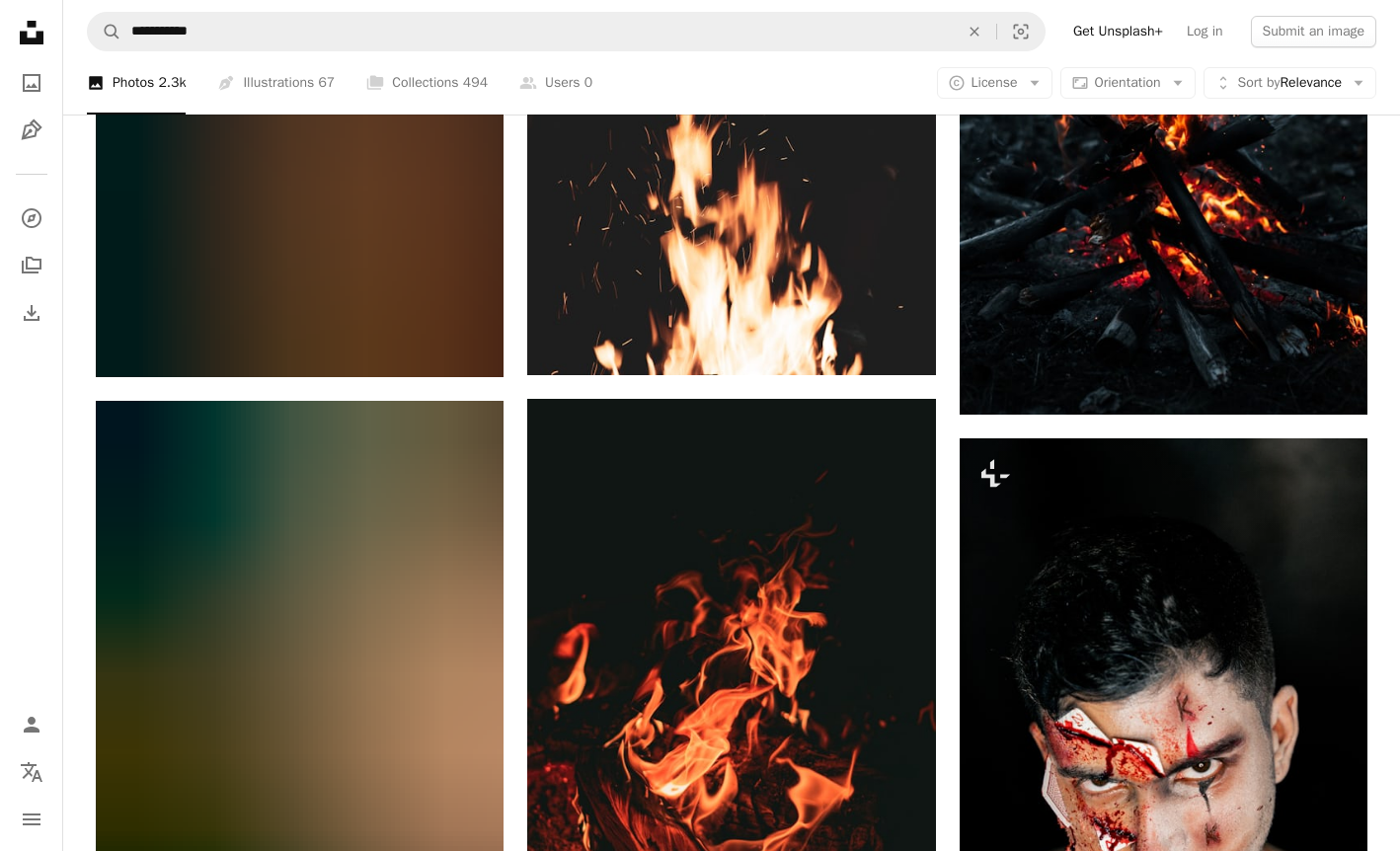 scroll, scrollTop: 1912, scrollLeft: 0, axis: vertical 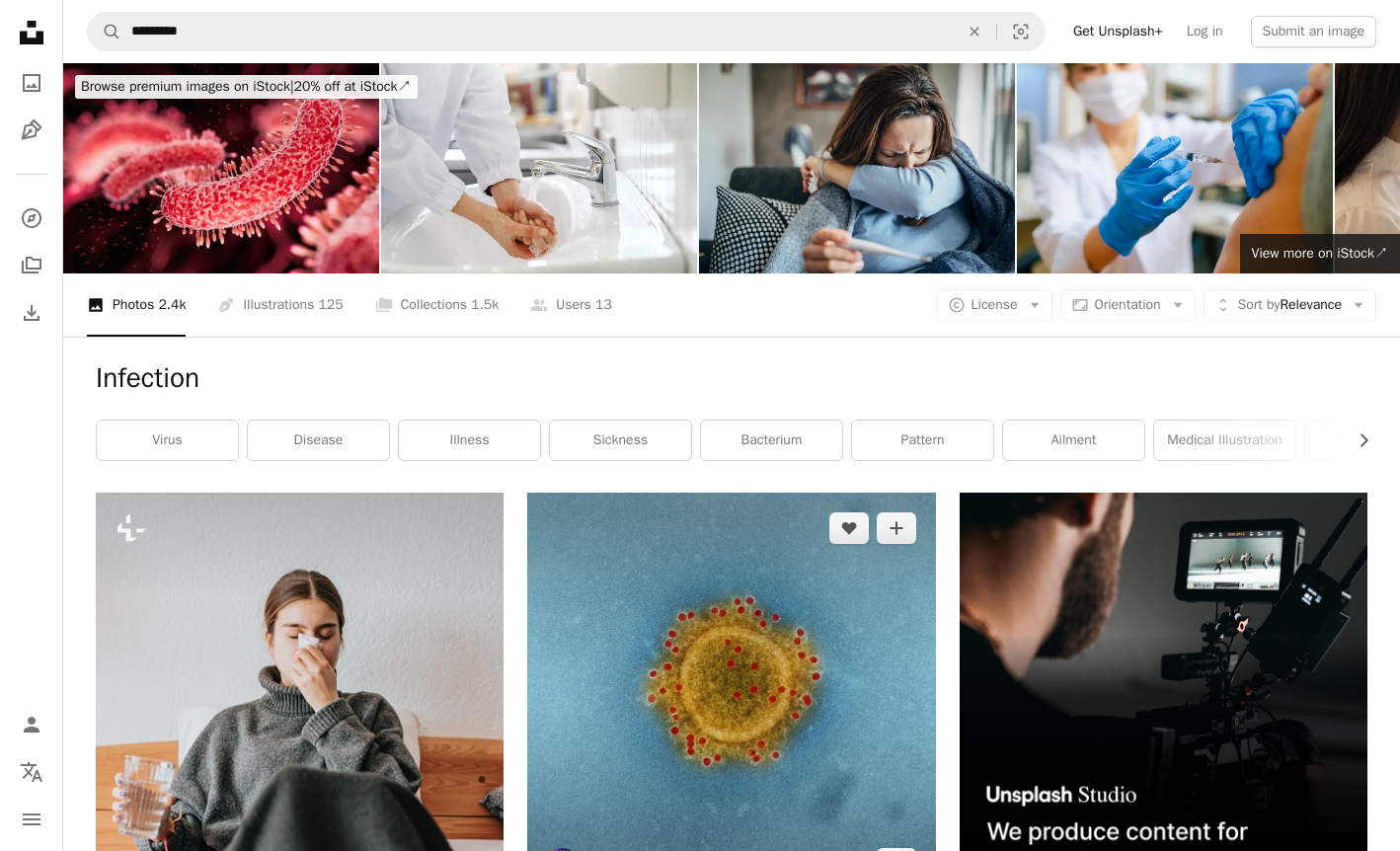 click at bounding box center [731, 696] 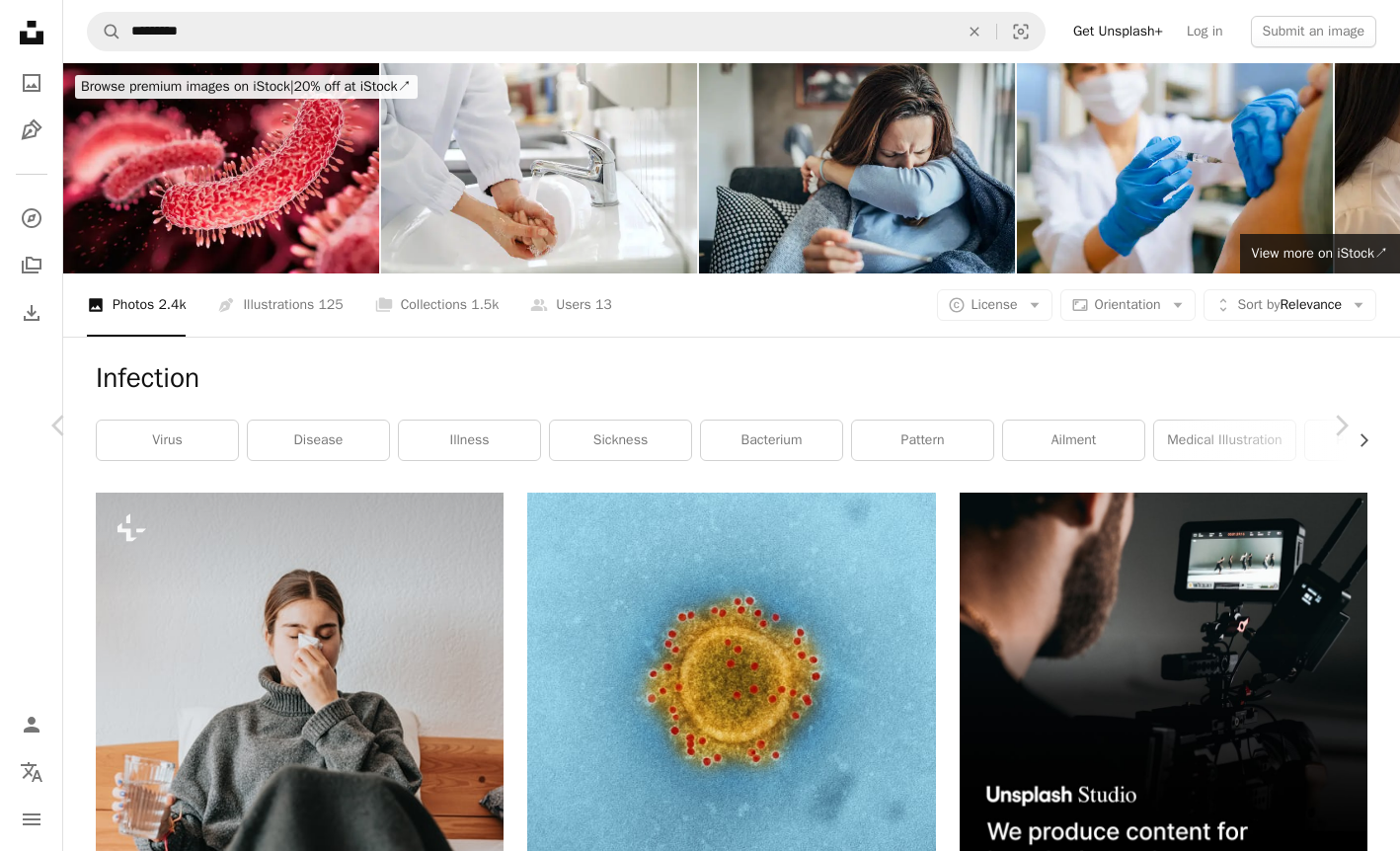 click on "Download free" at bounding box center [1154, 4417] 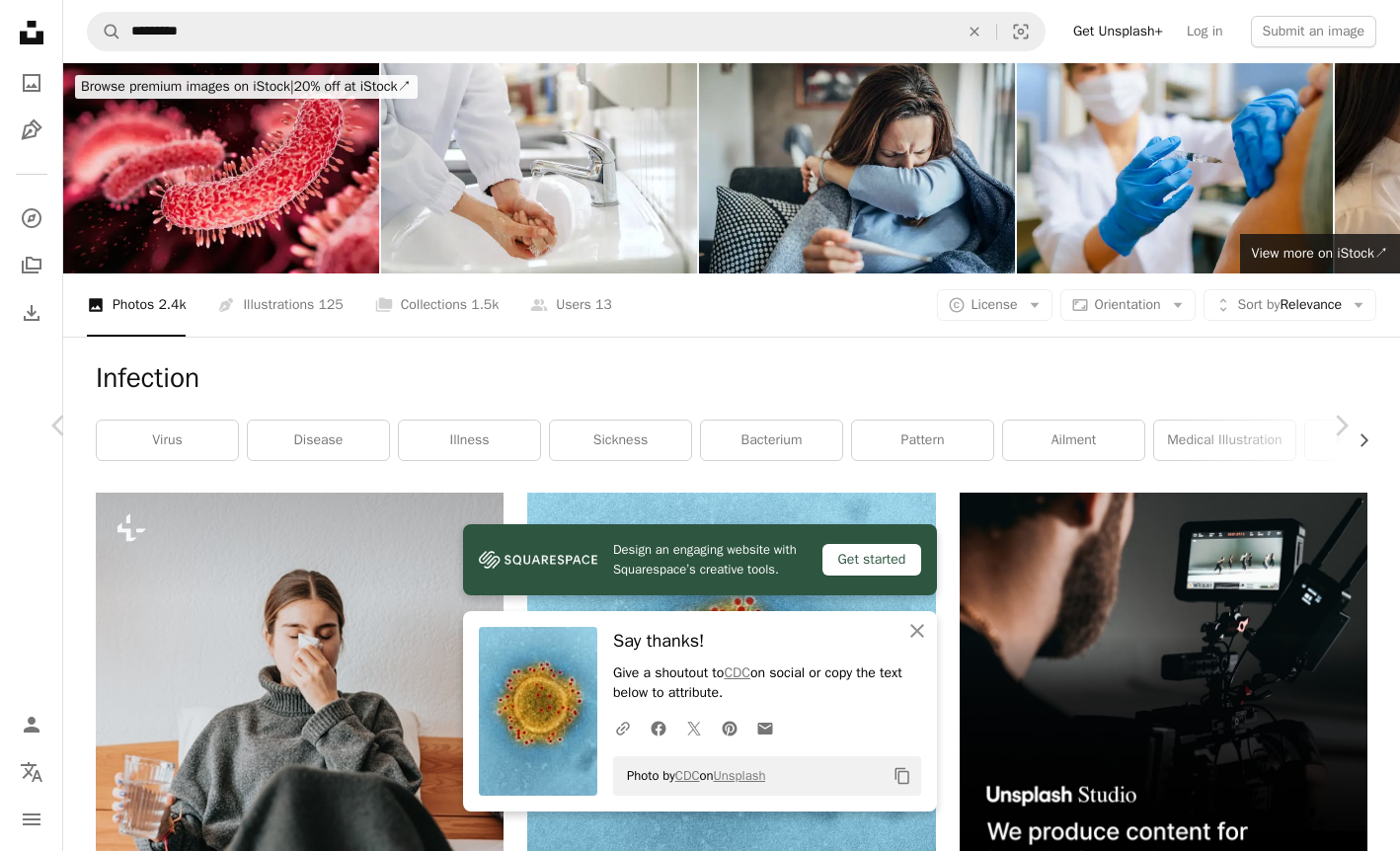 click on "[BRAND]" at bounding box center (700, 4796) 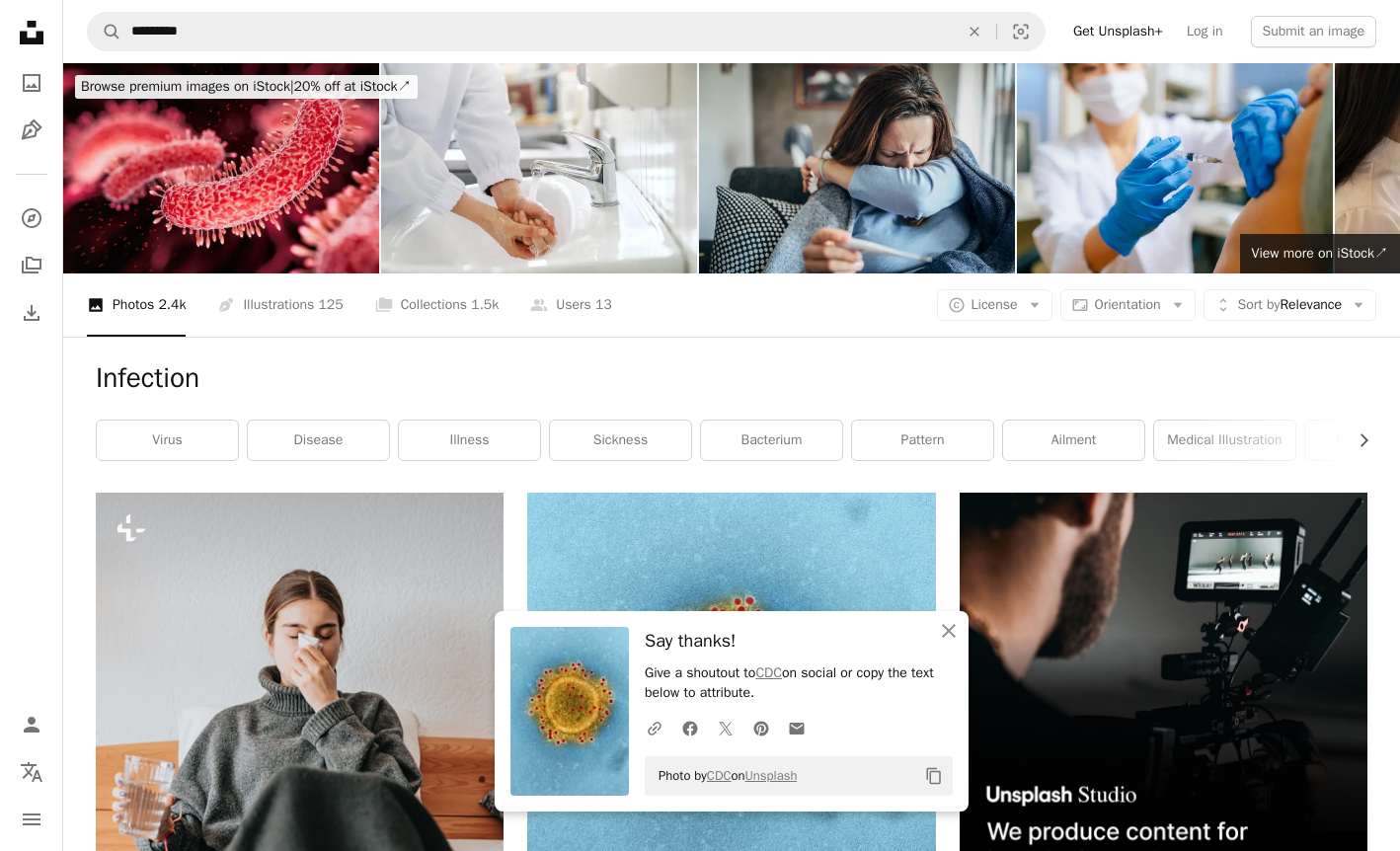 click on "Unsplash logo Unsplash Home" 